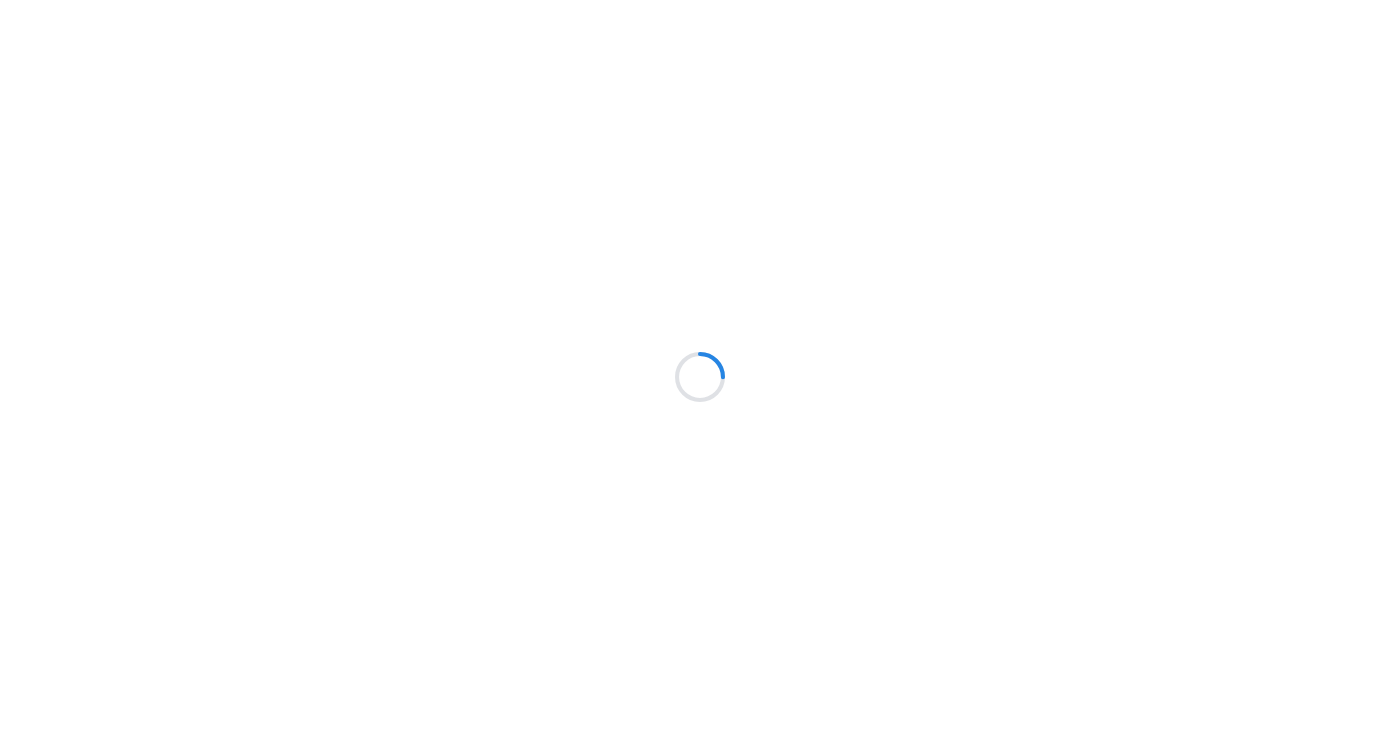 scroll, scrollTop: 0, scrollLeft: 0, axis: both 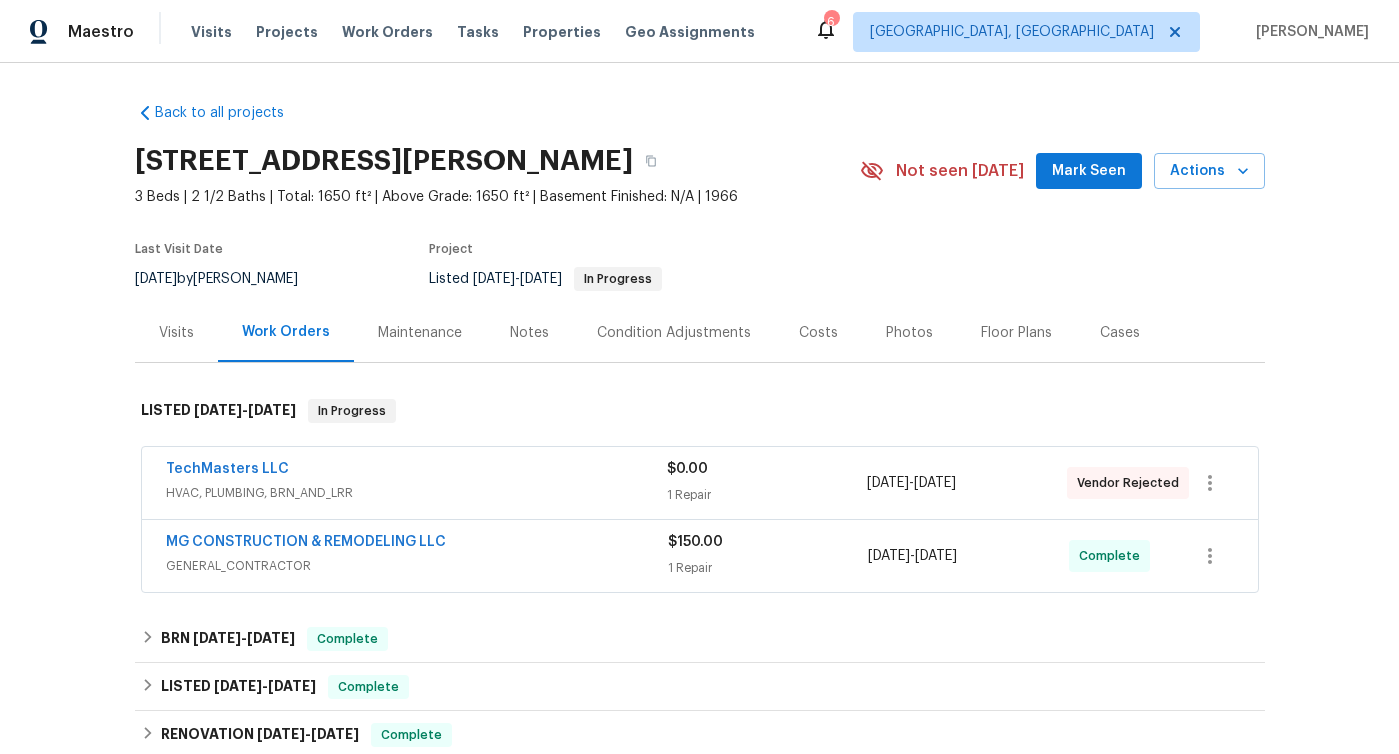 click on "Back to all projects [STREET_ADDRESS][PERSON_NAME] 3 Beds | 2 1/2 Baths | Total: 1650 ft² | Above Grade: 1650 ft² | Basement Finished: N/A | 1966 Not seen [DATE] Mark Seen Actions Last Visit Date [DATE]  by  [PERSON_NAME]   Project Listed   [DATE]  -  [DATE] In Progress Visits Work Orders Maintenance Notes Condition Adjustments Costs Photos Floor Plans Cases LISTED   [DATE]  -  [DATE] In Progress TechMasters LLC HVAC, PLUMBING, BRN_AND_LRR $0.00 1 Repair [DATE]  -  [DATE] Vendor Rejected MG CONSTRUCTION & REMODELING LLC GENERAL_CONTRACTOR $150.00 1 Repair [DATE]  -  [DATE] Complete BRN   [DATE]  -  [DATE] Complete C&W Home Improvements LLC GENERAL_CONTRACTOR, OD_SELECT $1,880.00 [DATE]  -  [DATE] Paid LISTED   [DATE]  -  [DATE] Complete Residential Express Services Heating & AC HVAC $5,500.00 1 Repair [DATE]  -  [DATE] Paid RENOVATION   [DATE]  -  [DATE] Complete [PERSON_NAME] Landscaping LLC HARDSCAPE_LANDSCAPE, LANDSCAPING_MAINTENANCE, SNOW $1,290.00 1 Repair [DATE]  -" at bounding box center [700, 540] 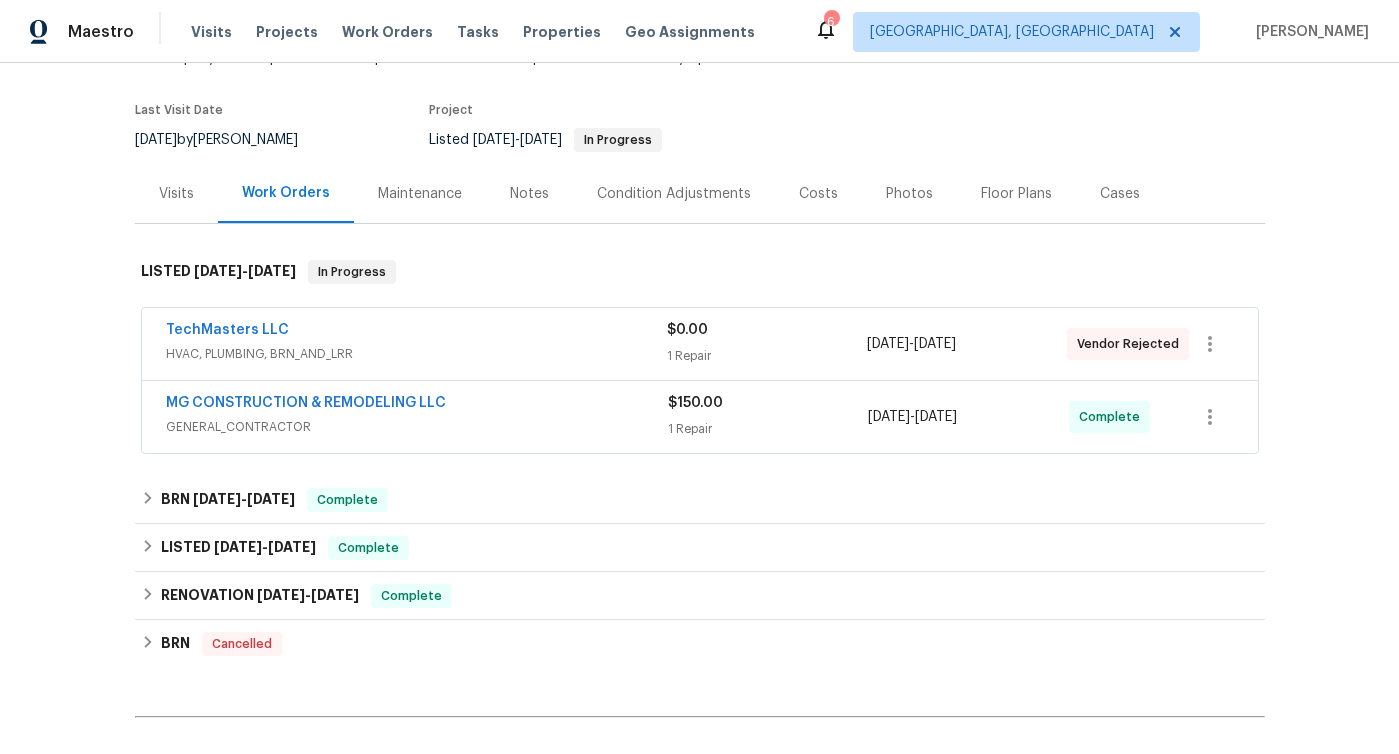 scroll, scrollTop: 137, scrollLeft: 0, axis: vertical 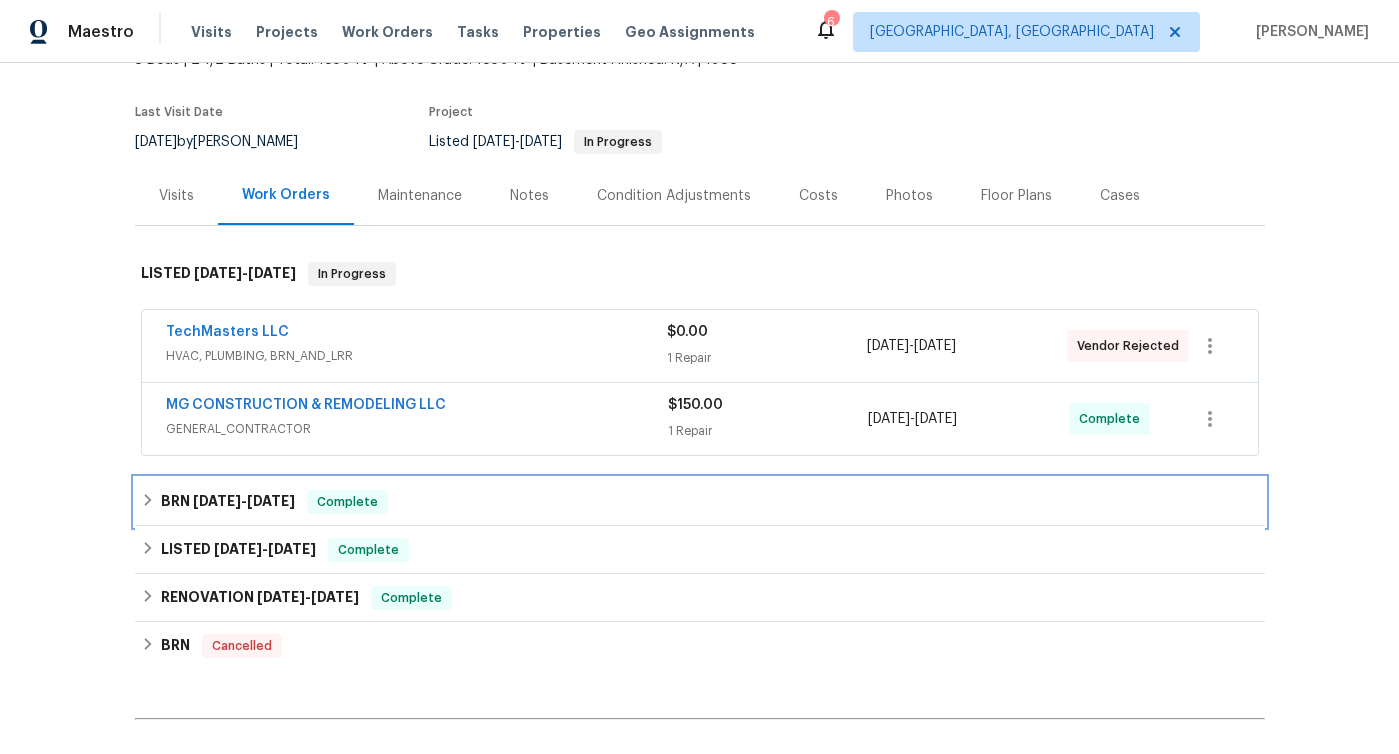 click 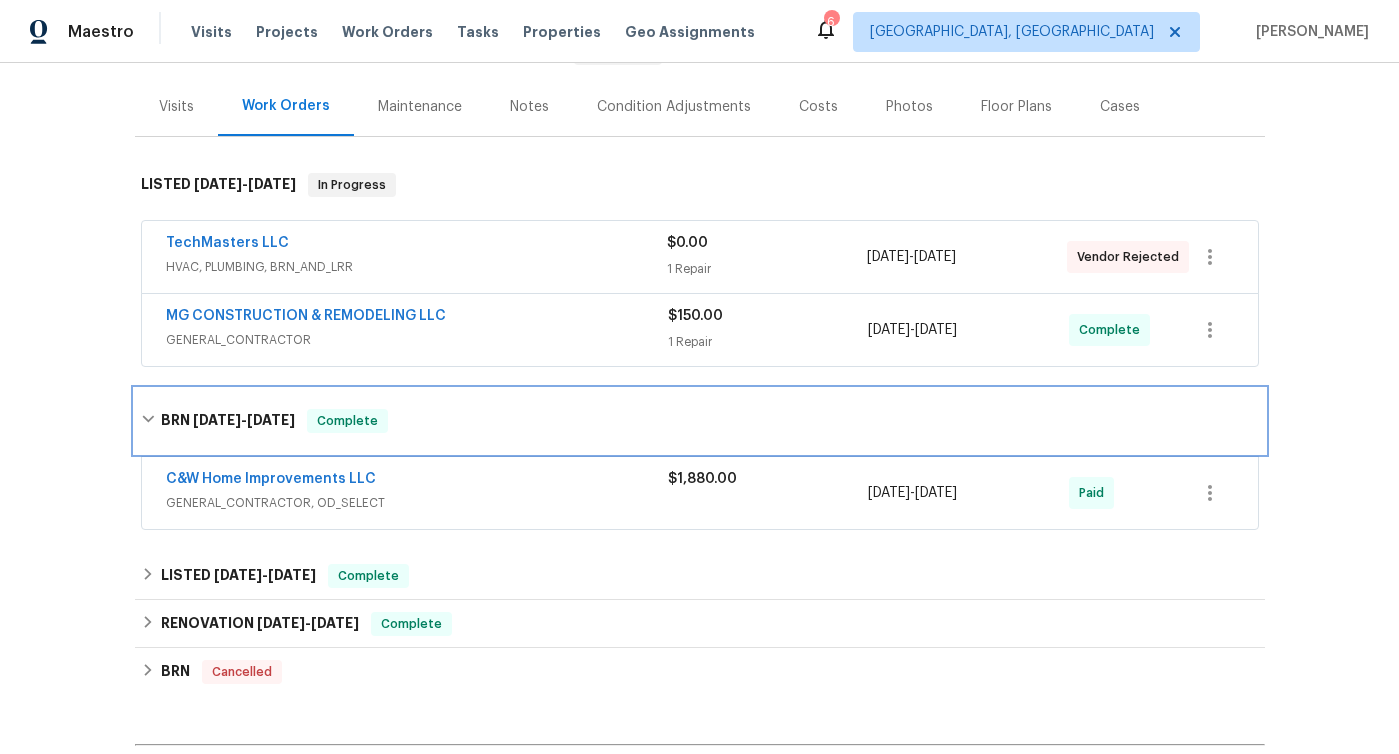 scroll, scrollTop: 474, scrollLeft: 0, axis: vertical 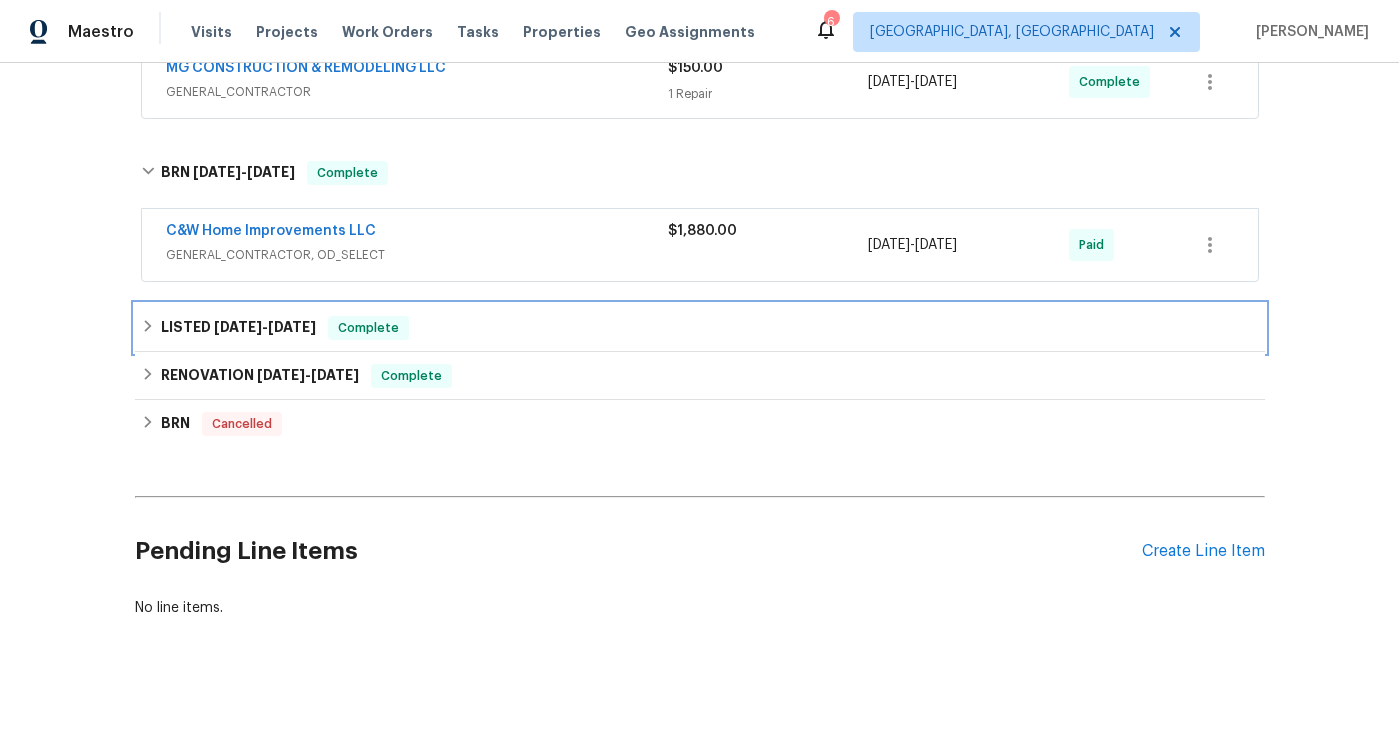 click 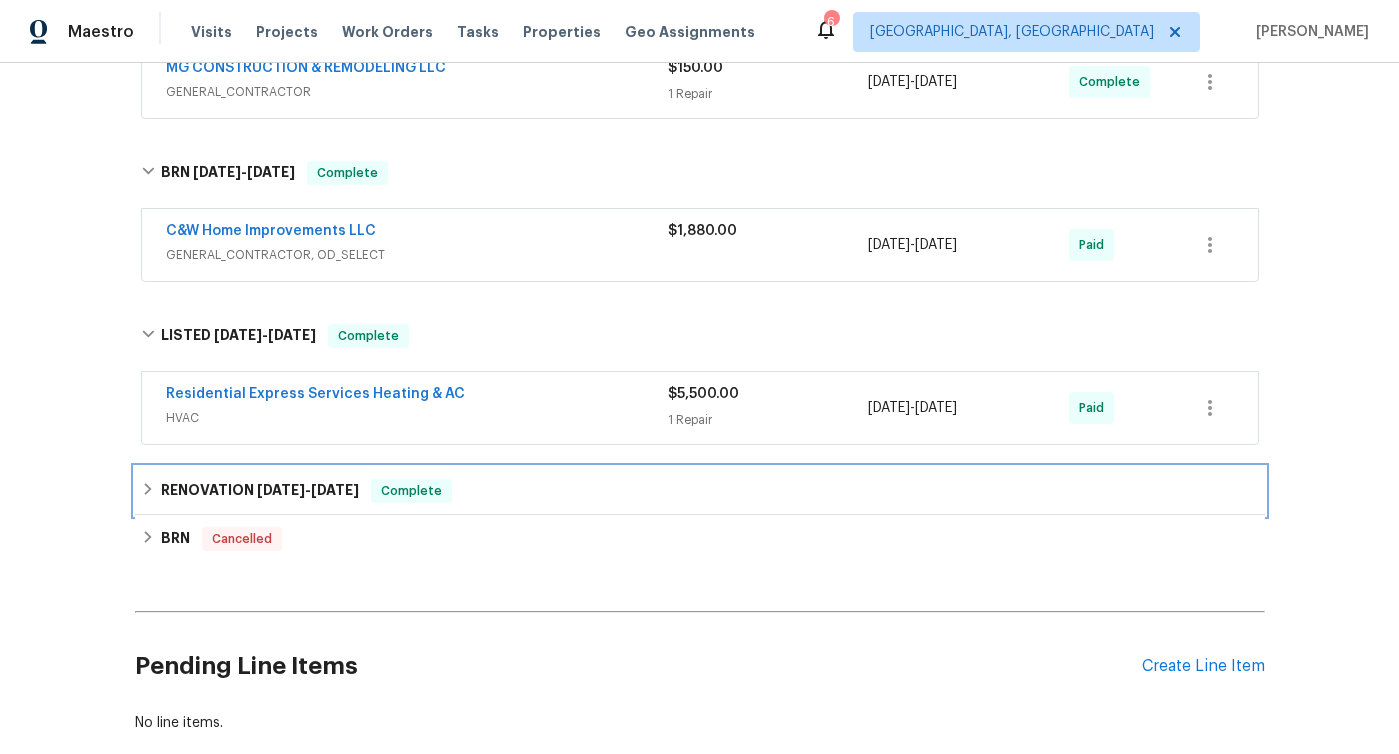 click on "RENOVATION   [DATE]  -  [DATE] Complete" at bounding box center [700, 491] 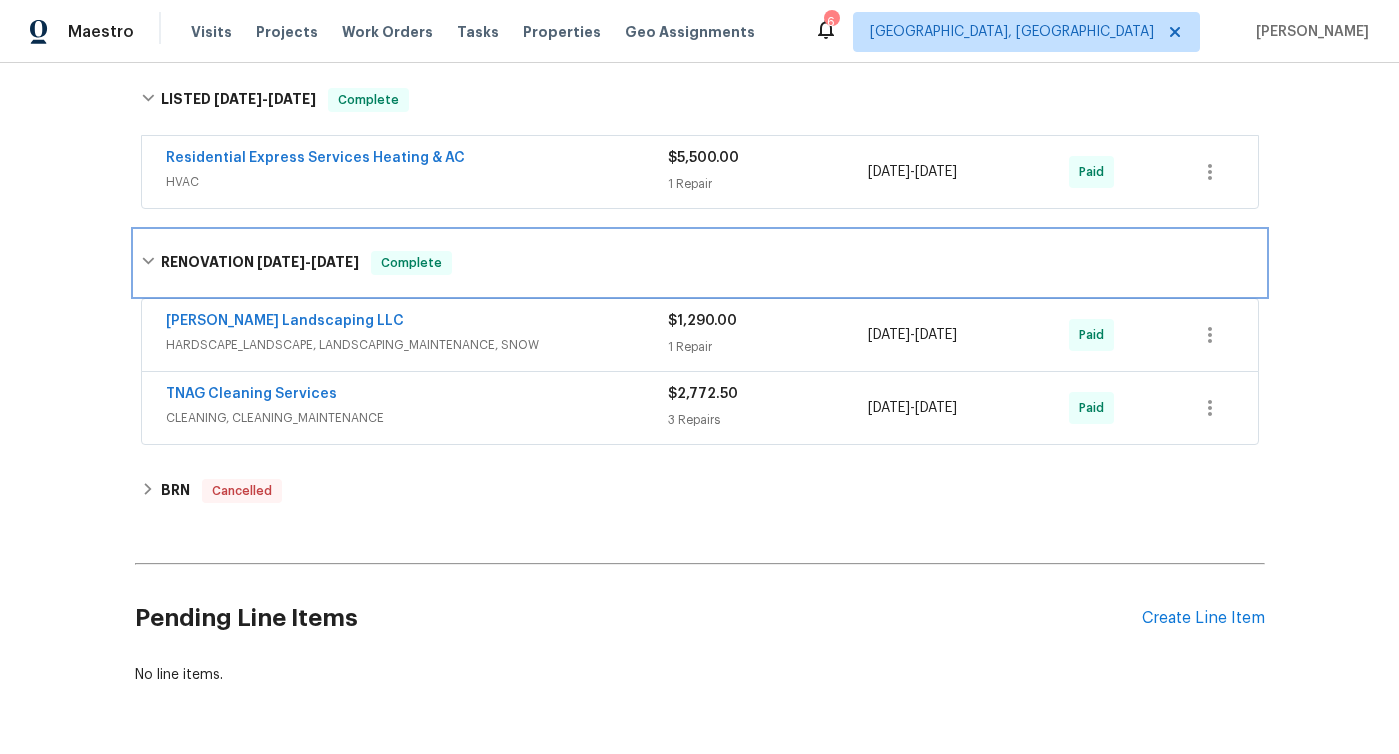scroll, scrollTop: 777, scrollLeft: 0, axis: vertical 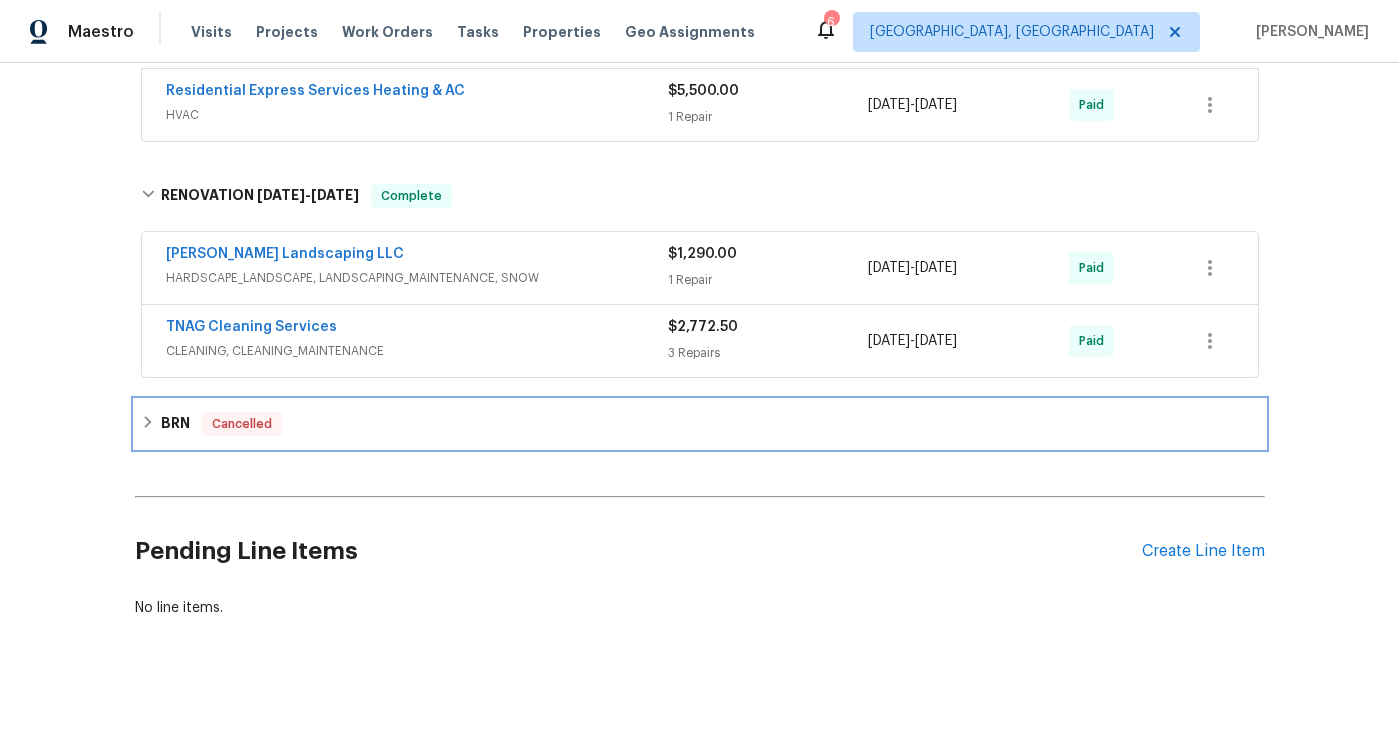 click 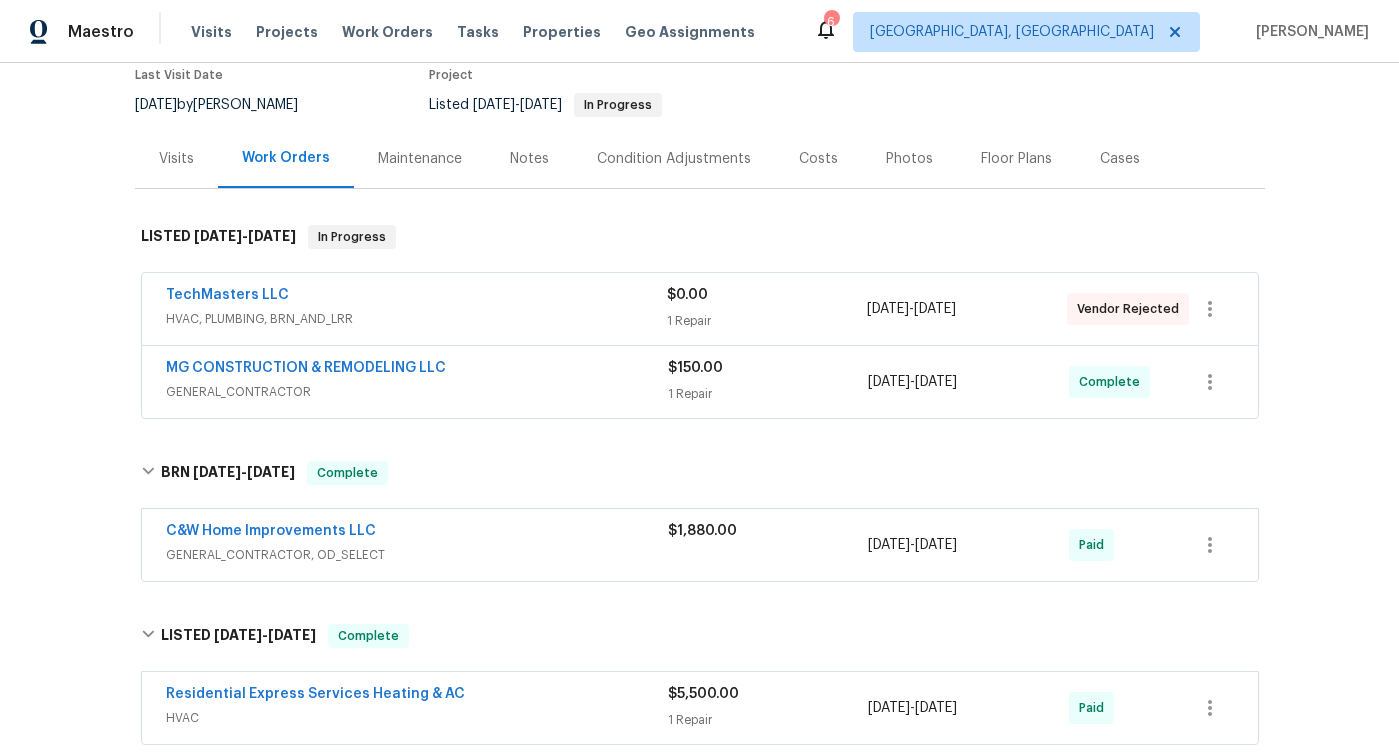 scroll, scrollTop: 0, scrollLeft: 0, axis: both 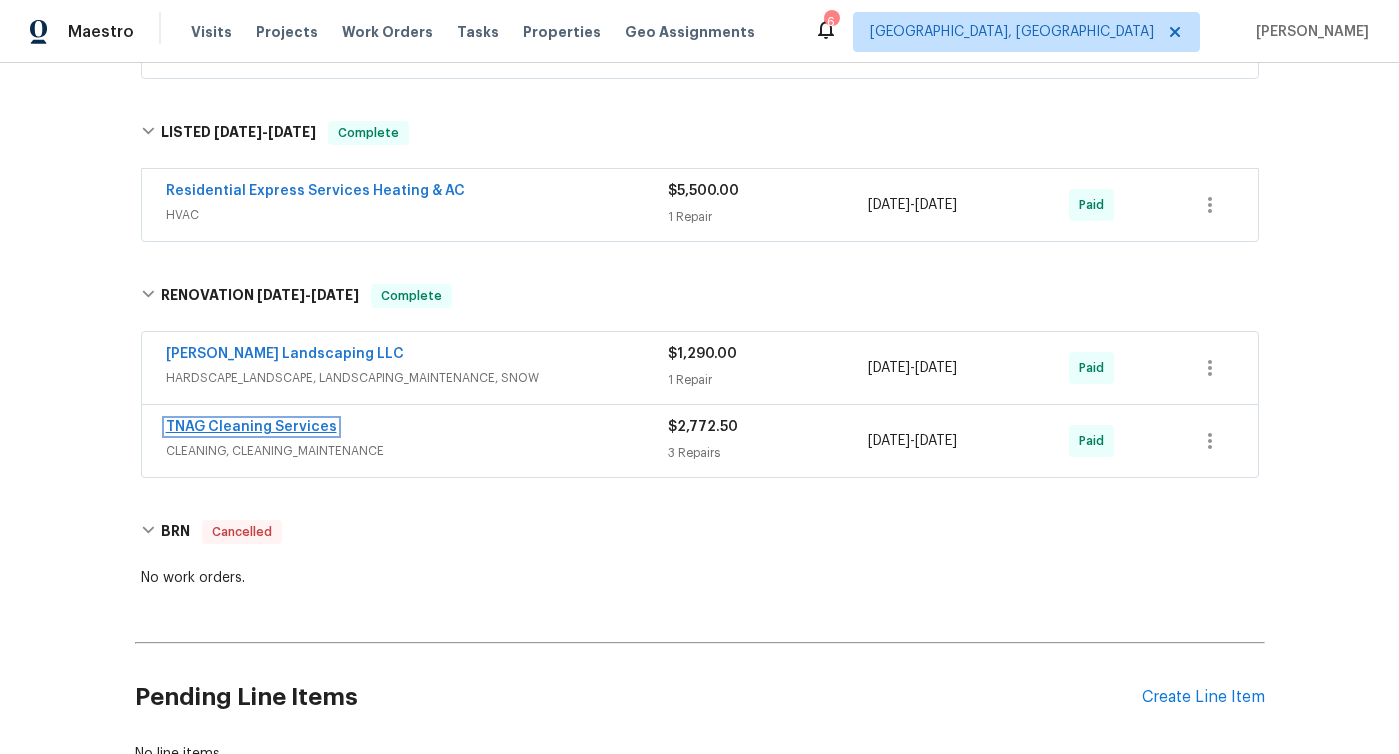 click on "TNAG Cleaning Services" at bounding box center [251, 427] 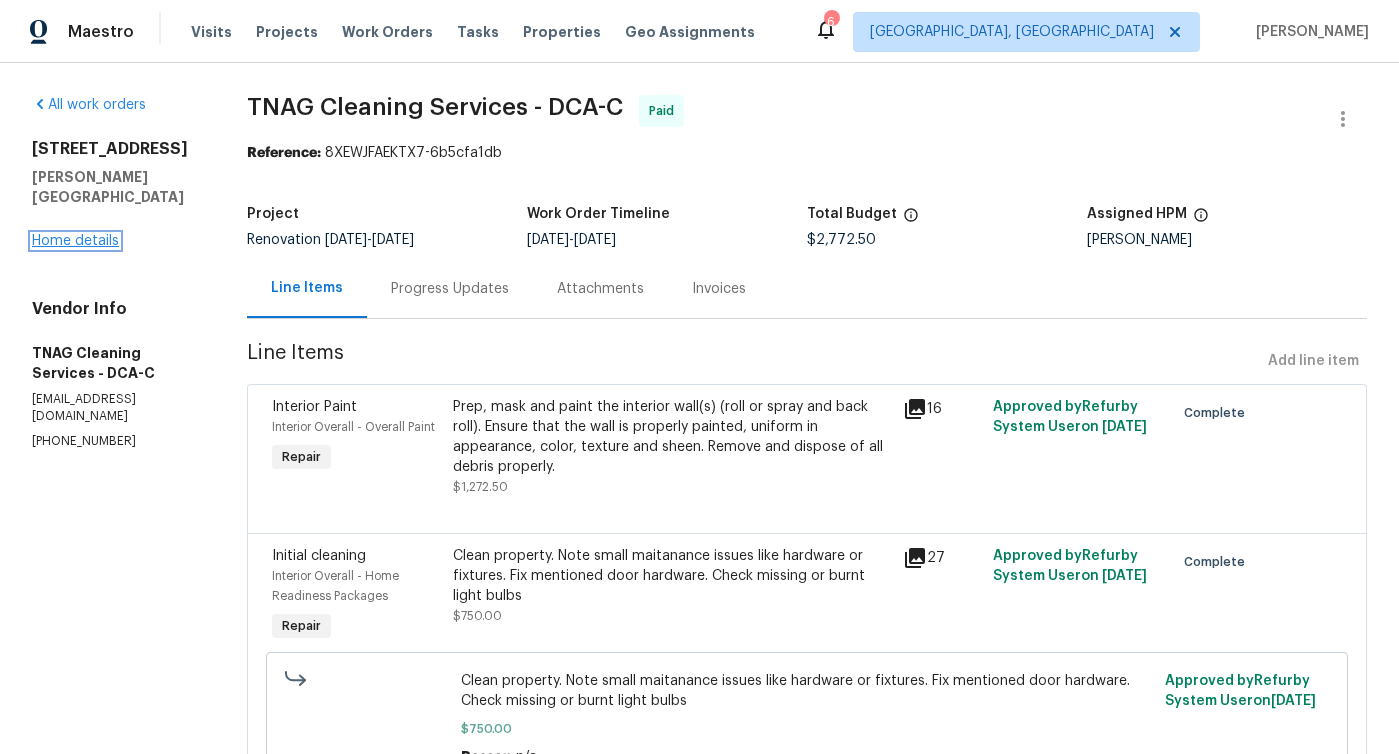 click on "Home details" at bounding box center [75, 241] 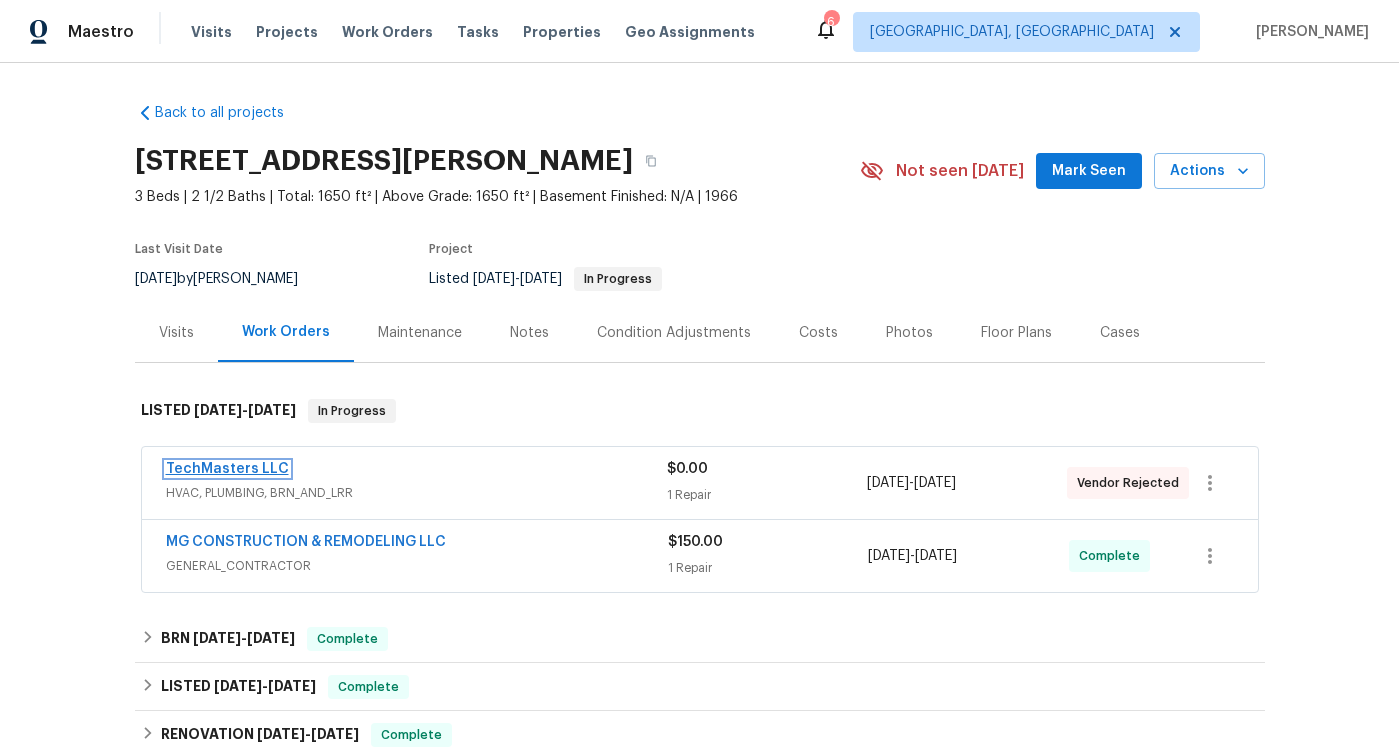 click on "TechMasters LLC" at bounding box center (227, 469) 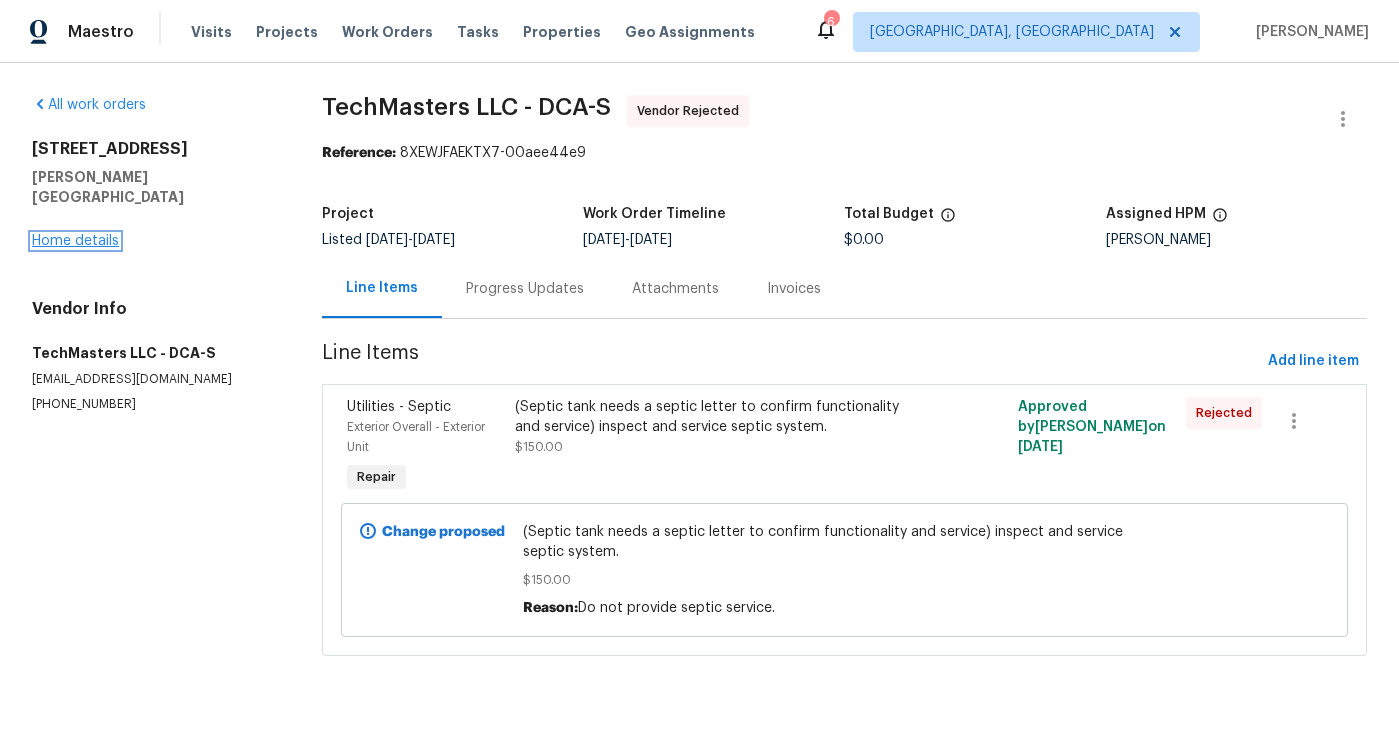 click on "Home details" at bounding box center (75, 241) 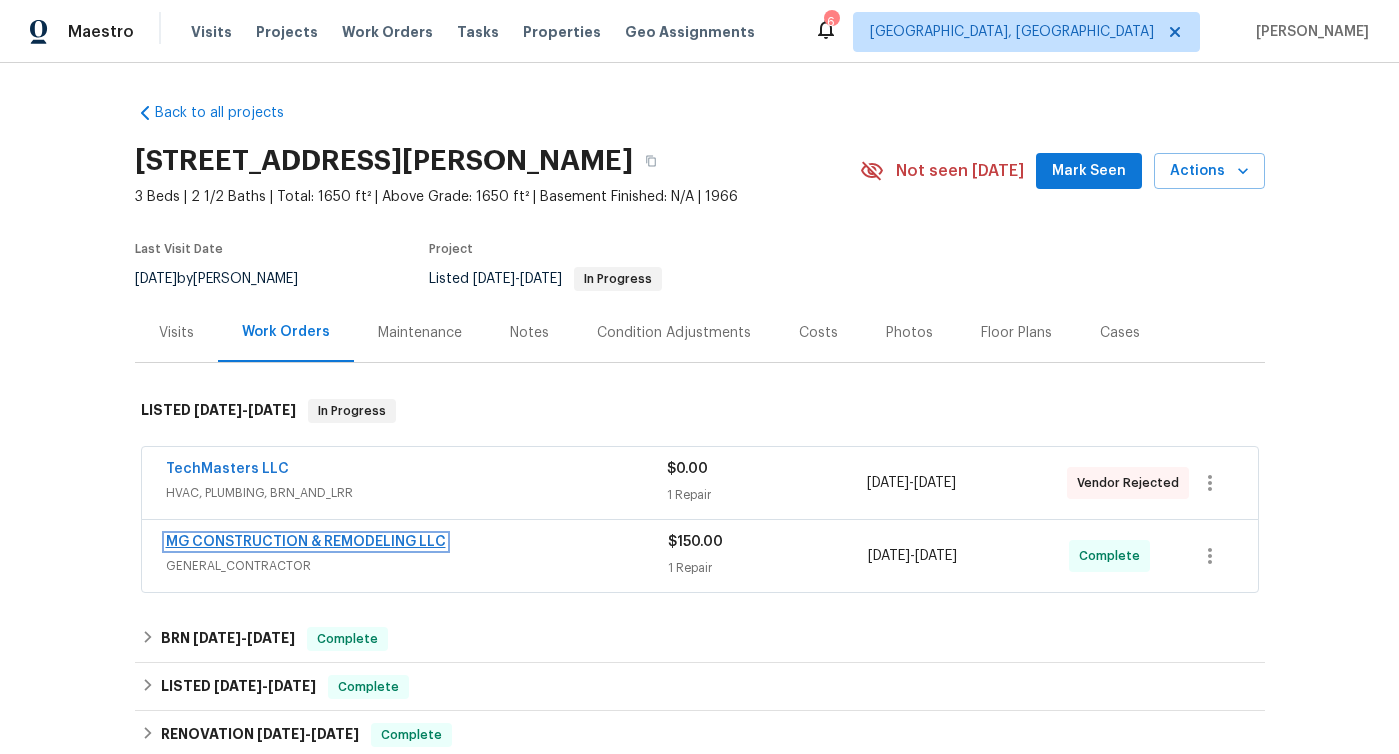 click on "MG CONSTRUCTION & REMODELING LLC" at bounding box center [306, 542] 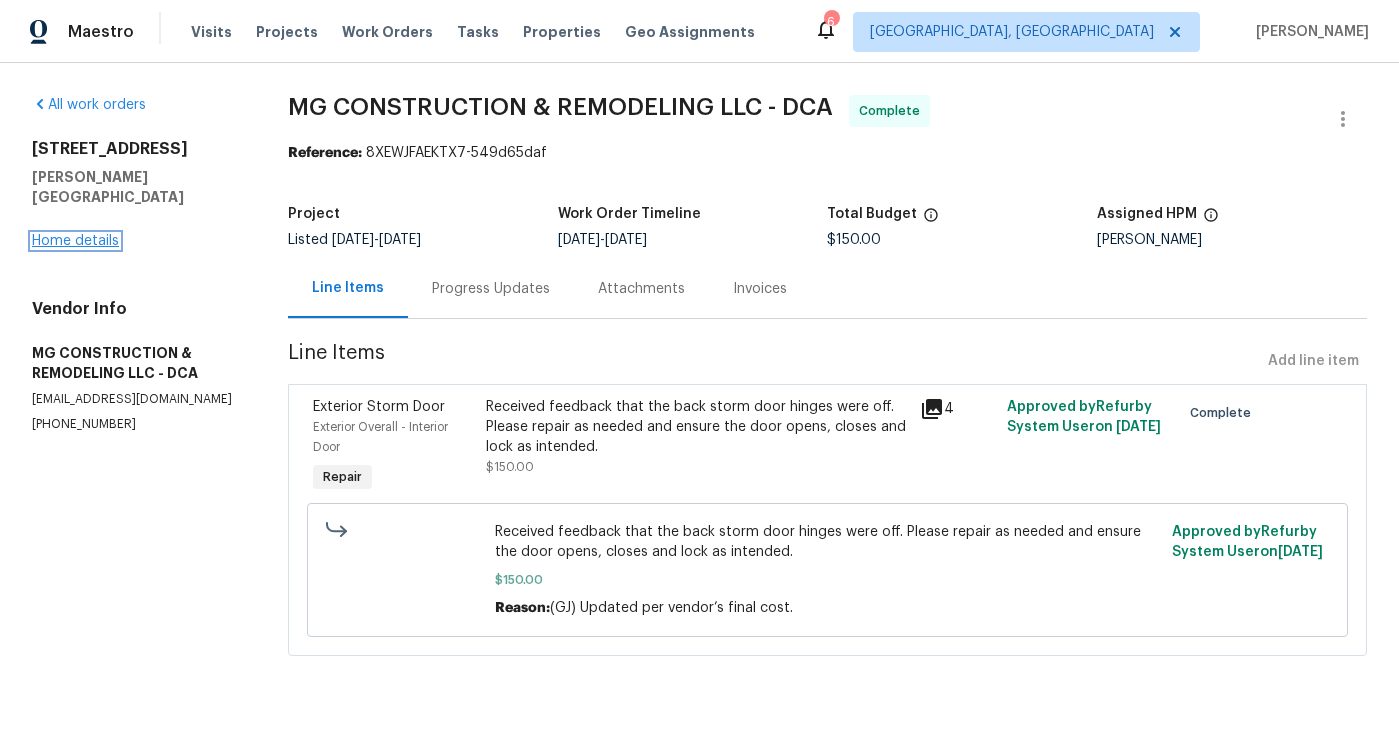 click on "Home details" at bounding box center (75, 241) 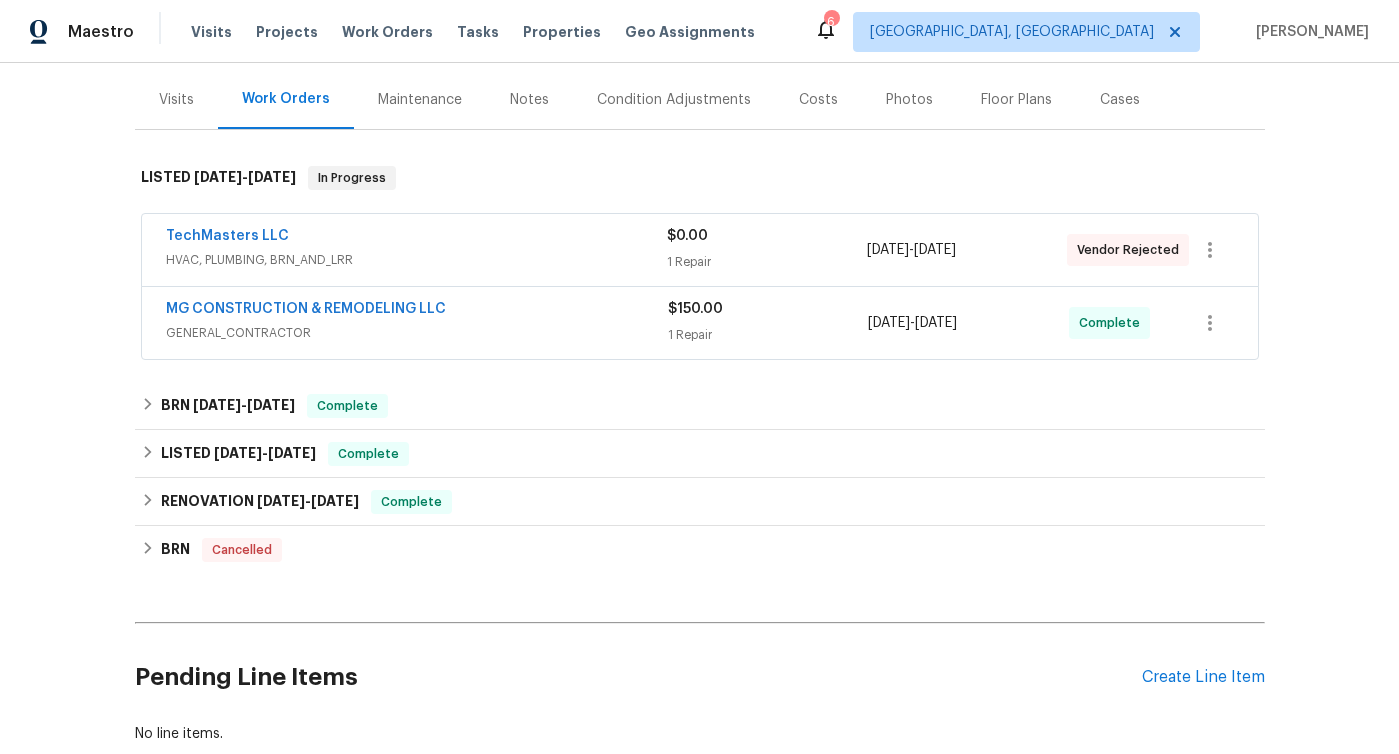 scroll, scrollTop: 359, scrollLeft: 0, axis: vertical 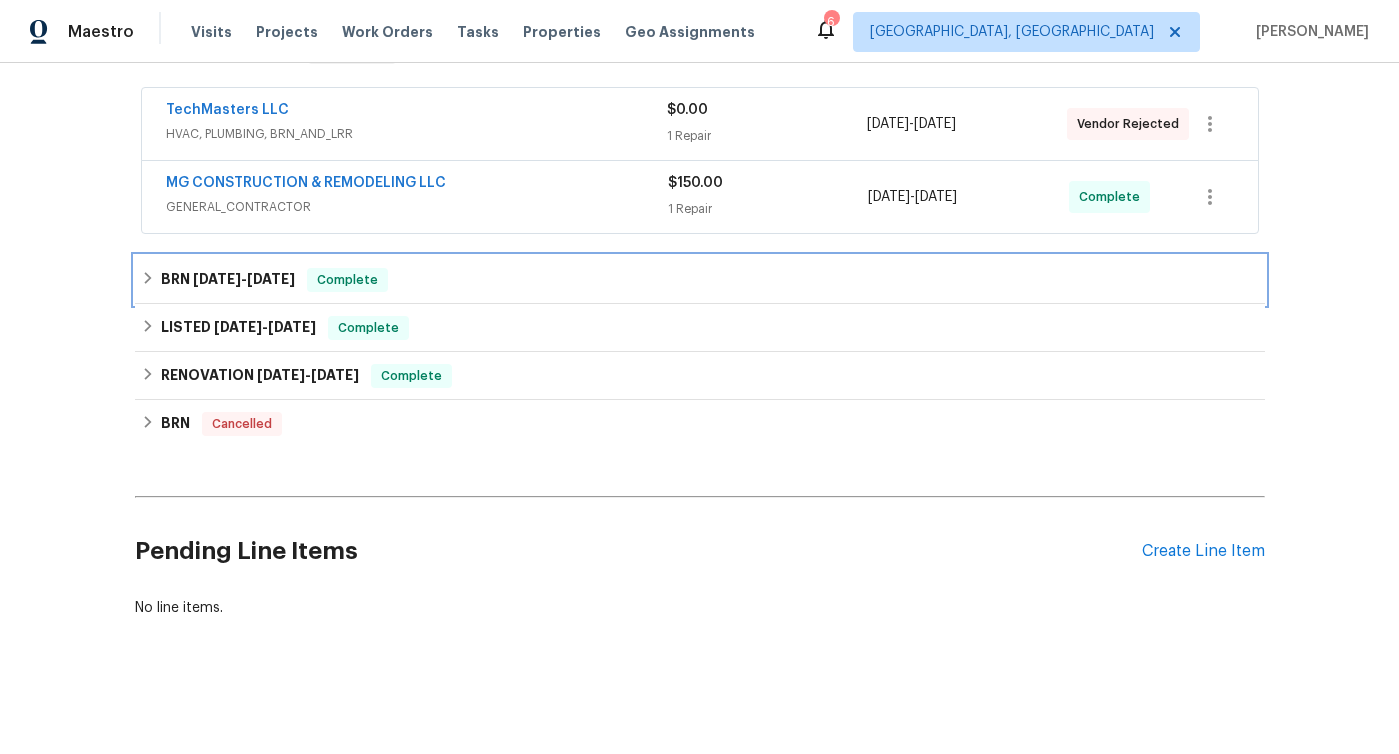 click 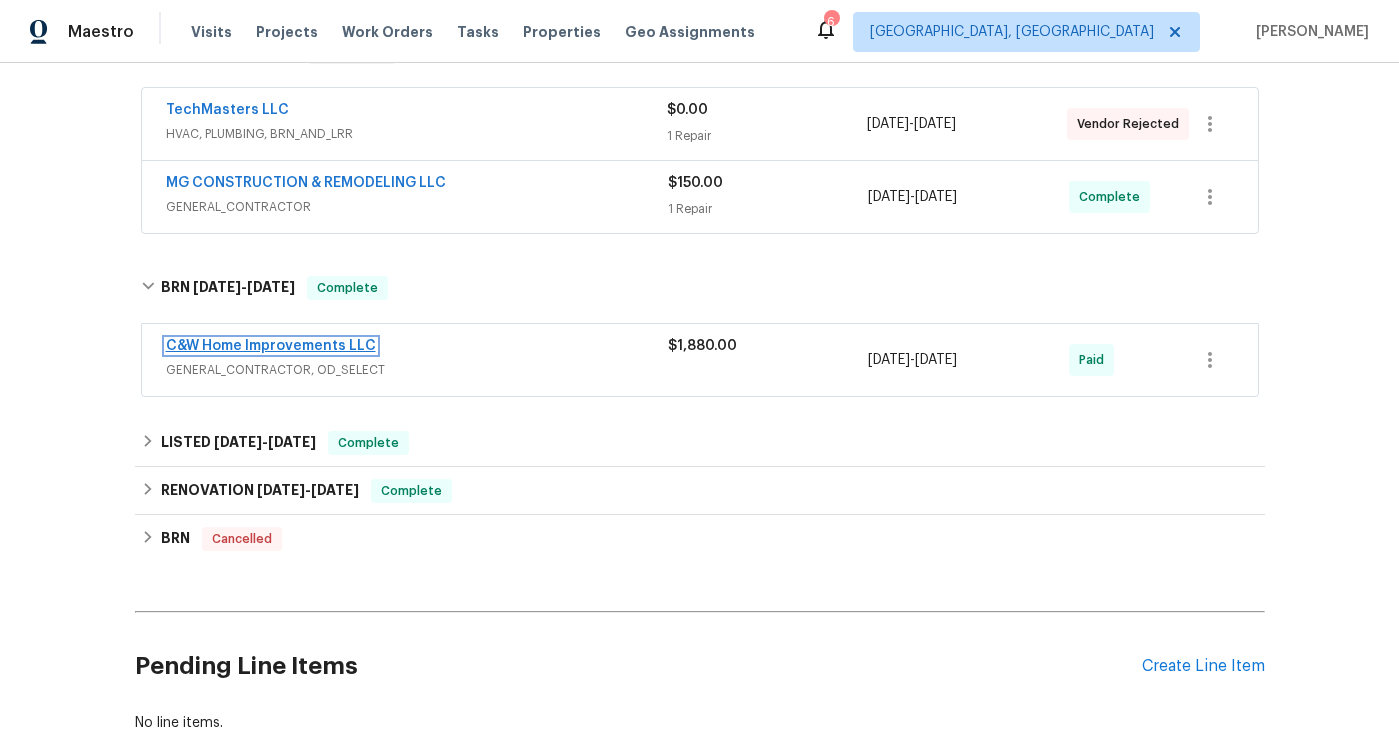 click on "C&W Home Improvements LLC" at bounding box center [271, 346] 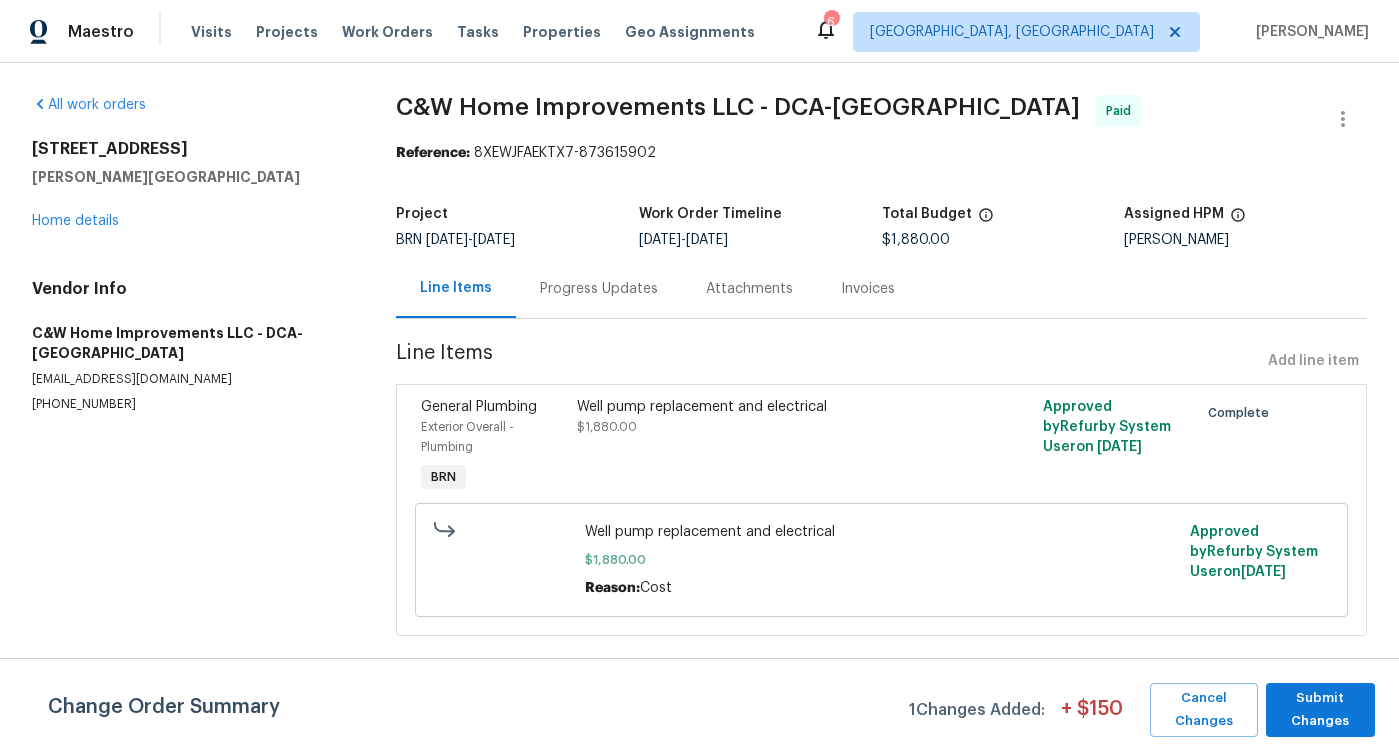 click on "Invoices" at bounding box center [868, 289] 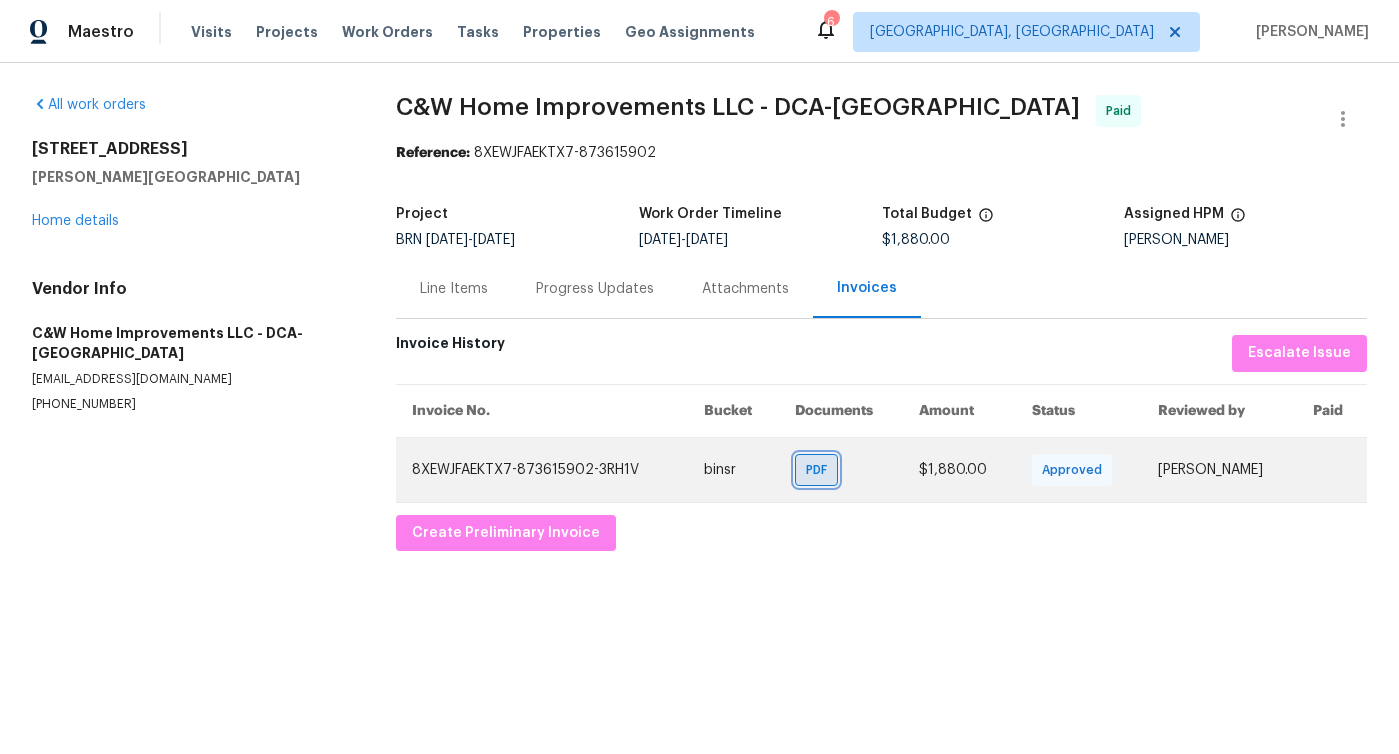 click on "PDF" at bounding box center (820, 470) 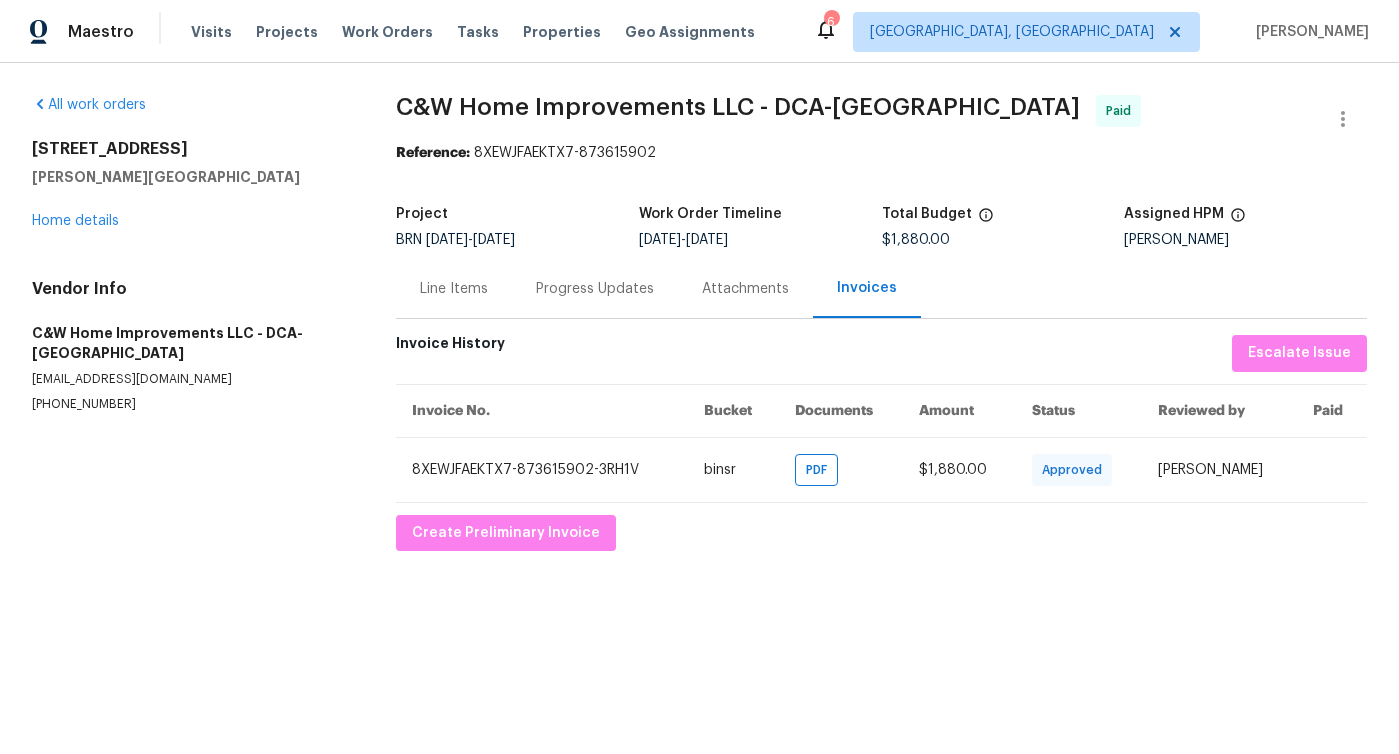 click on "Progress Updates" at bounding box center [595, 289] 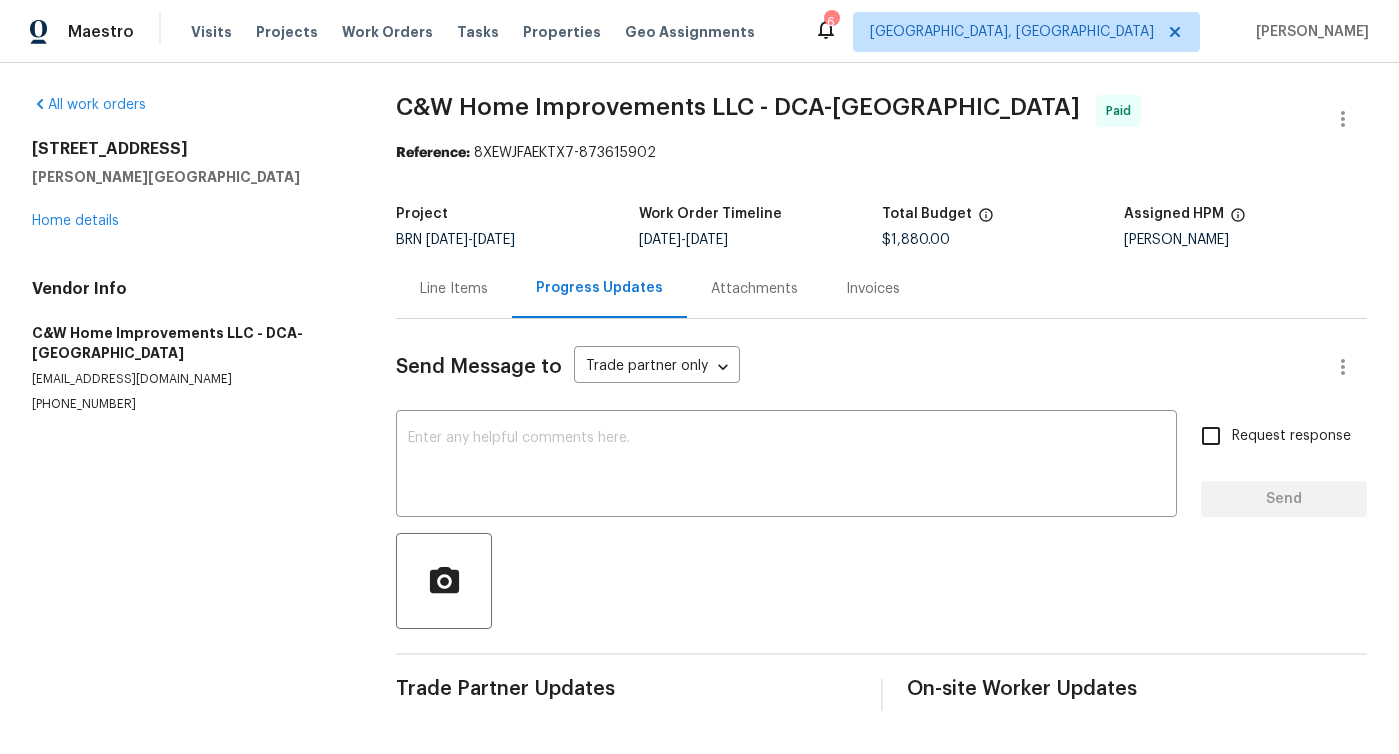 click on "Invoices" at bounding box center [873, 289] 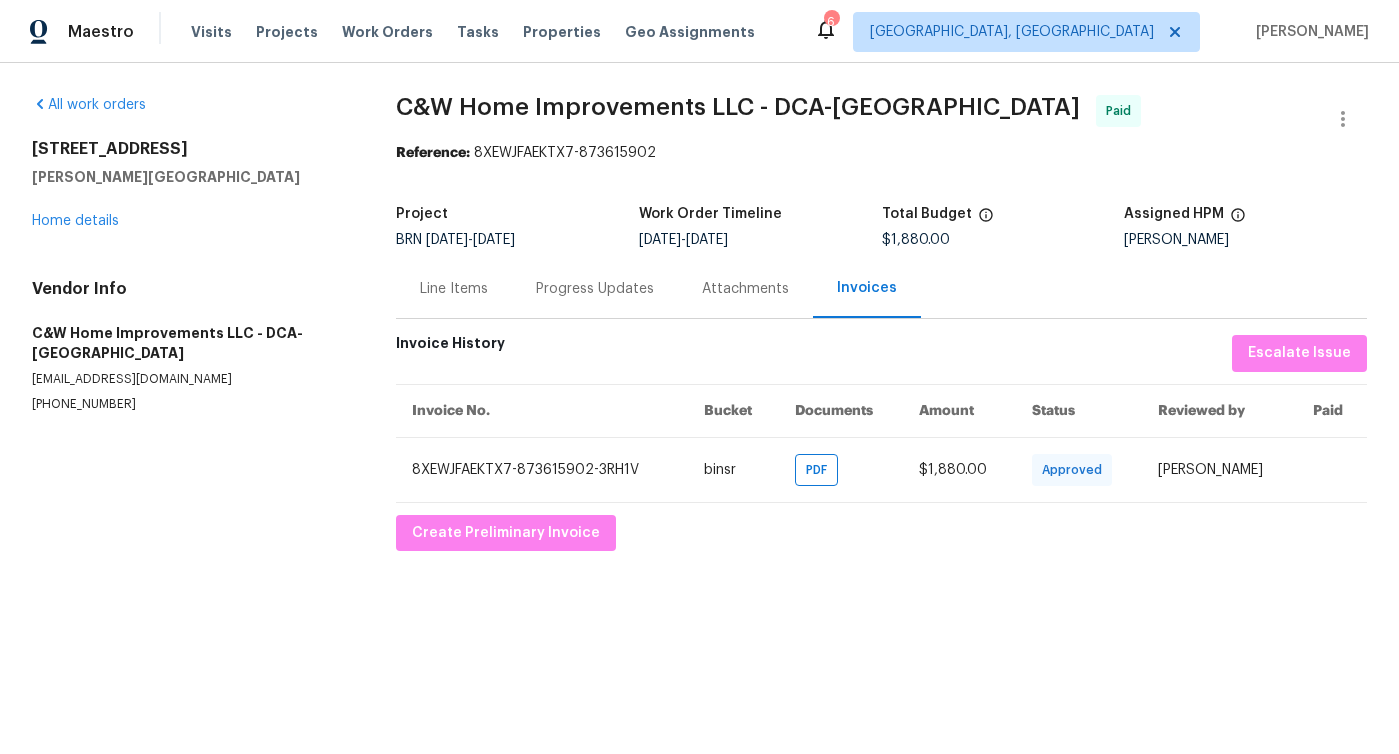 click on "Line Items" at bounding box center (454, 289) 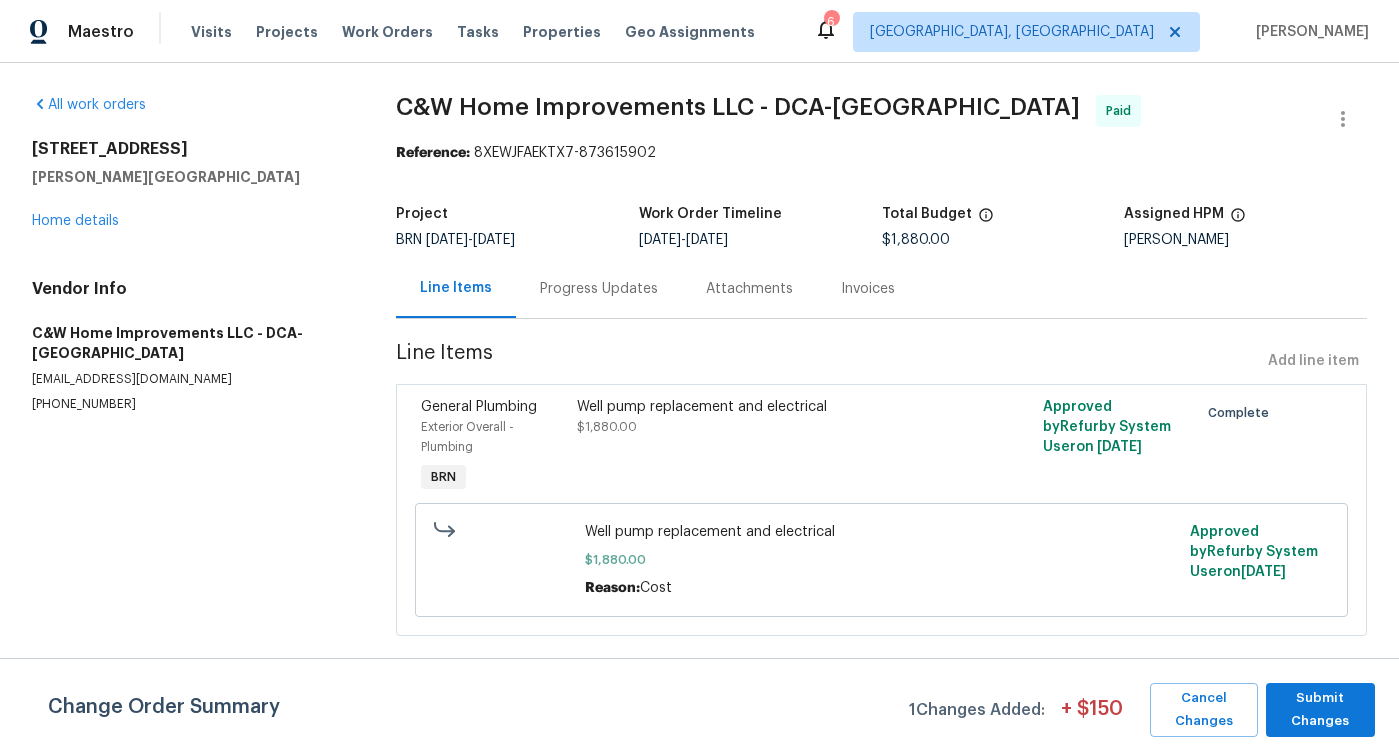 click on "Progress Updates" at bounding box center [599, 289] 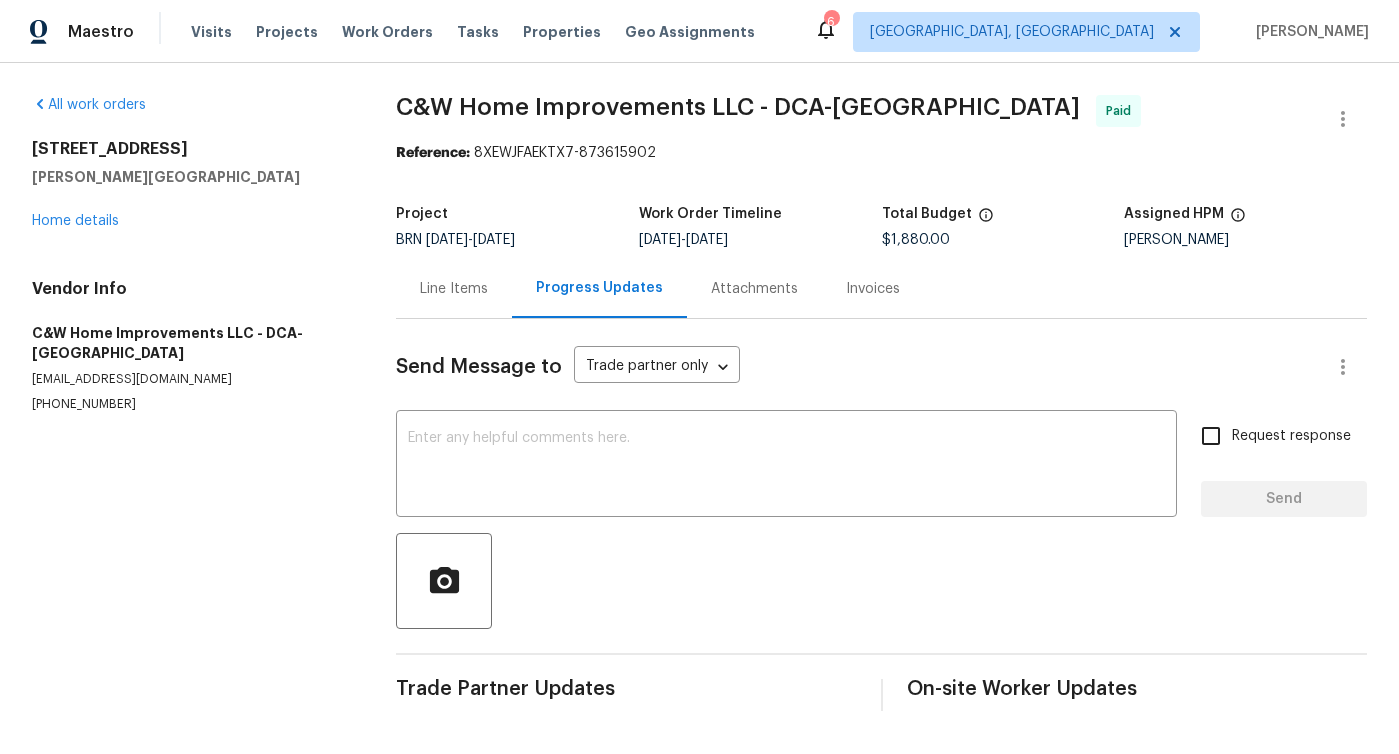 click on "Line Items" at bounding box center [454, 289] 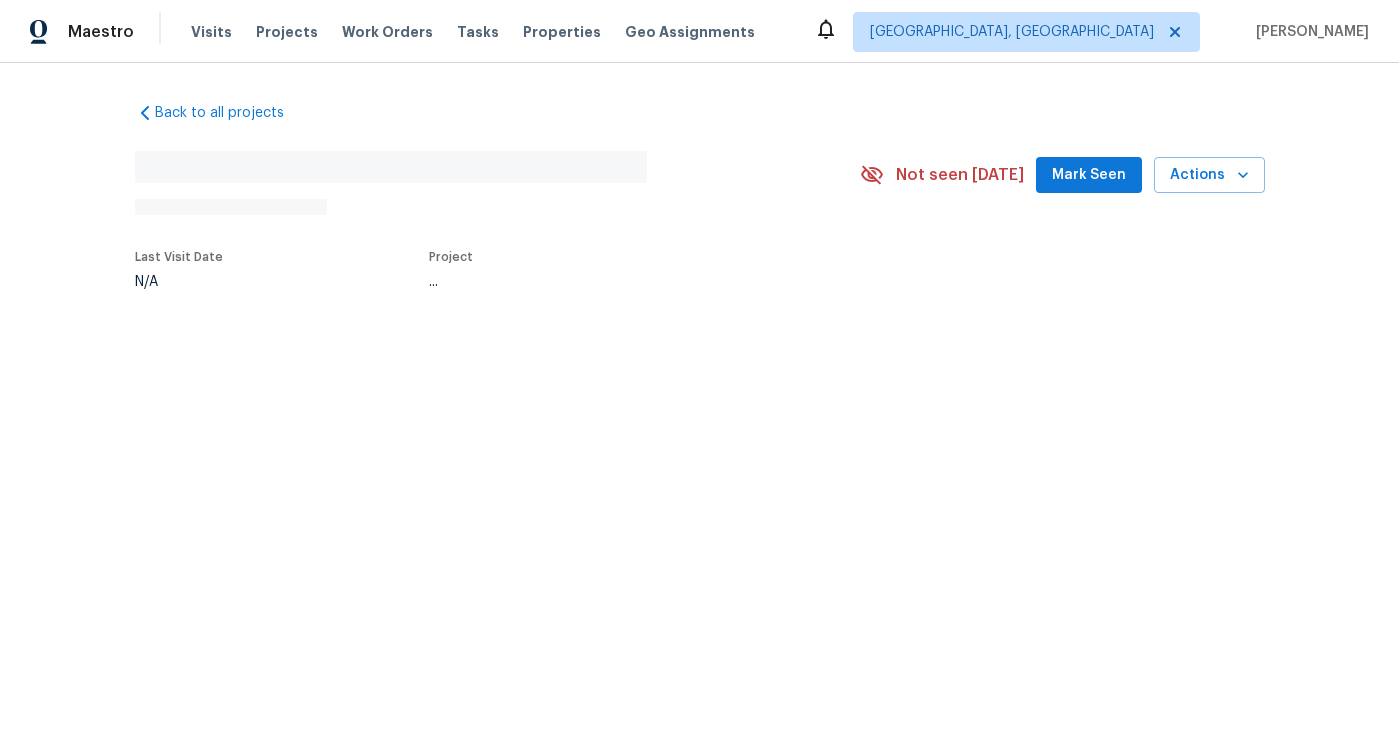 scroll, scrollTop: 0, scrollLeft: 0, axis: both 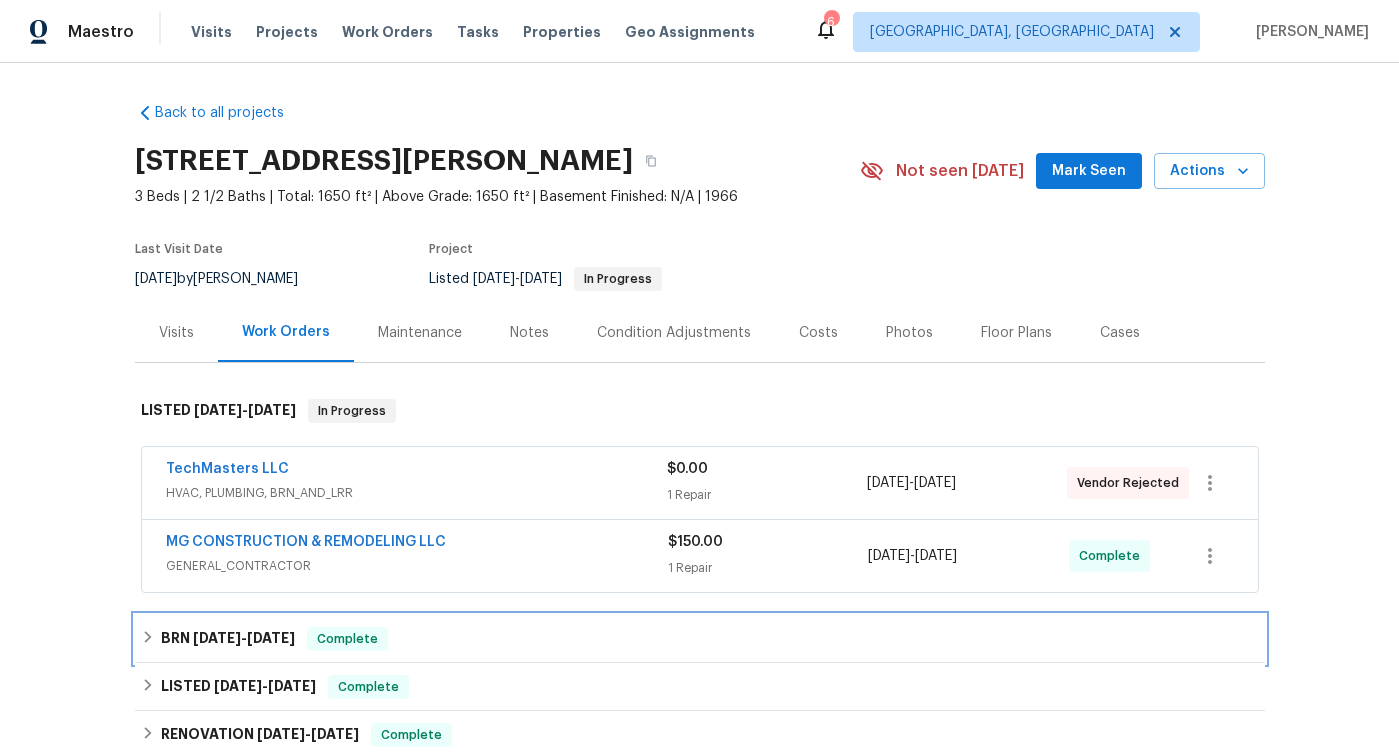 click 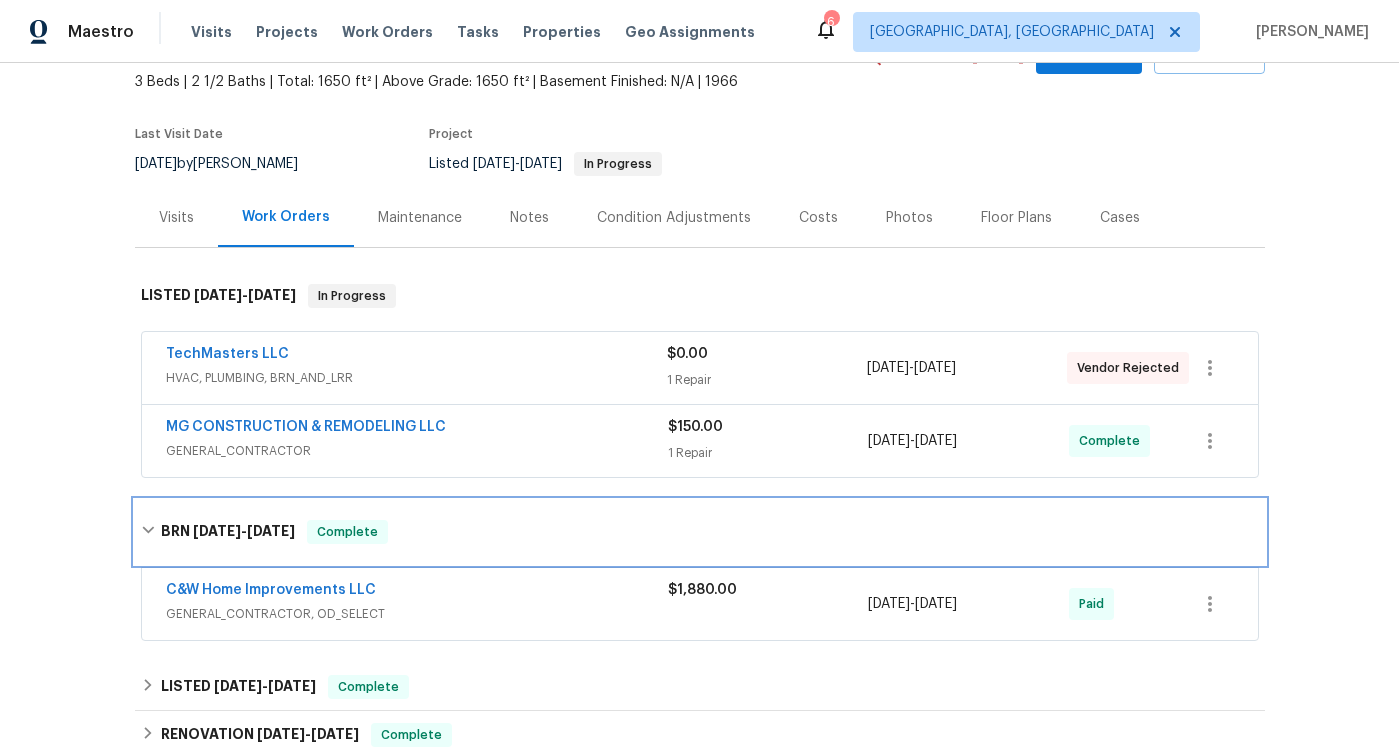 scroll, scrollTop: 116, scrollLeft: 0, axis: vertical 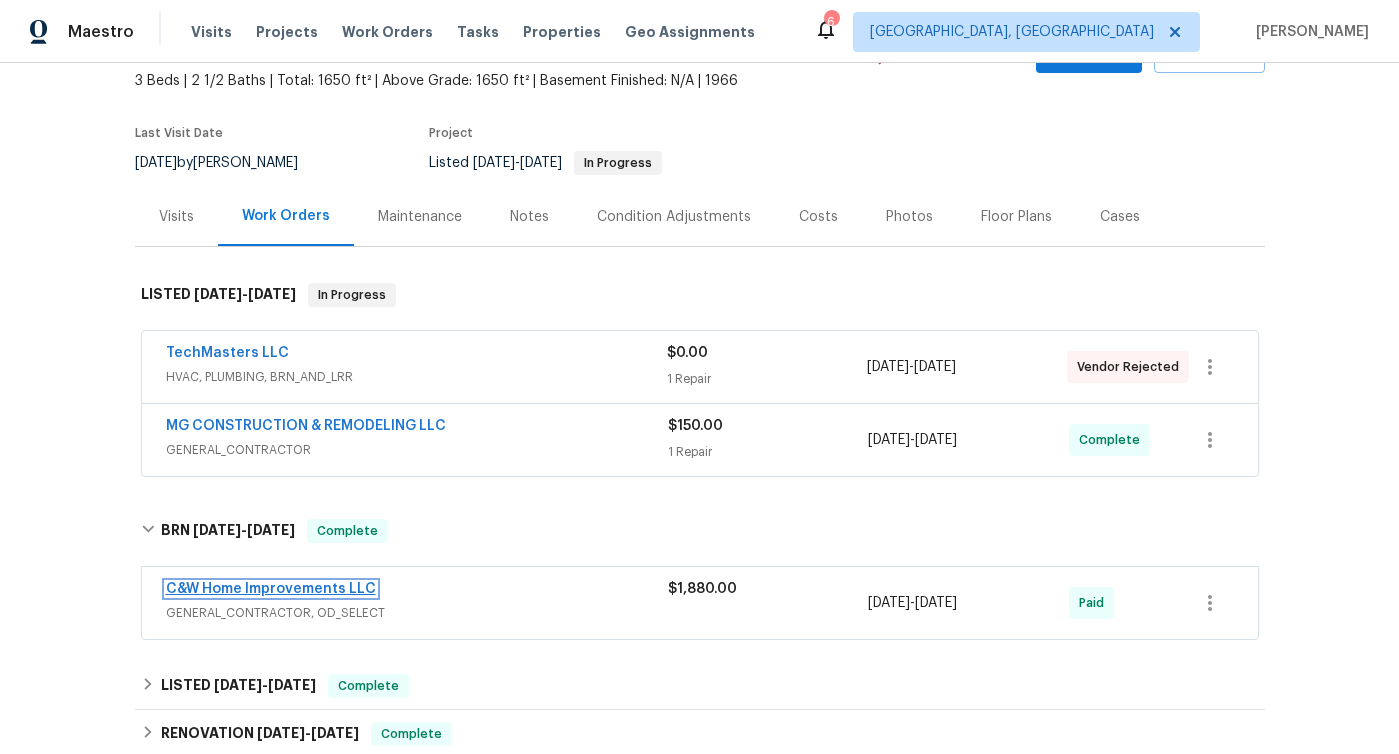 click on "C&W Home Improvements LLC" at bounding box center (271, 589) 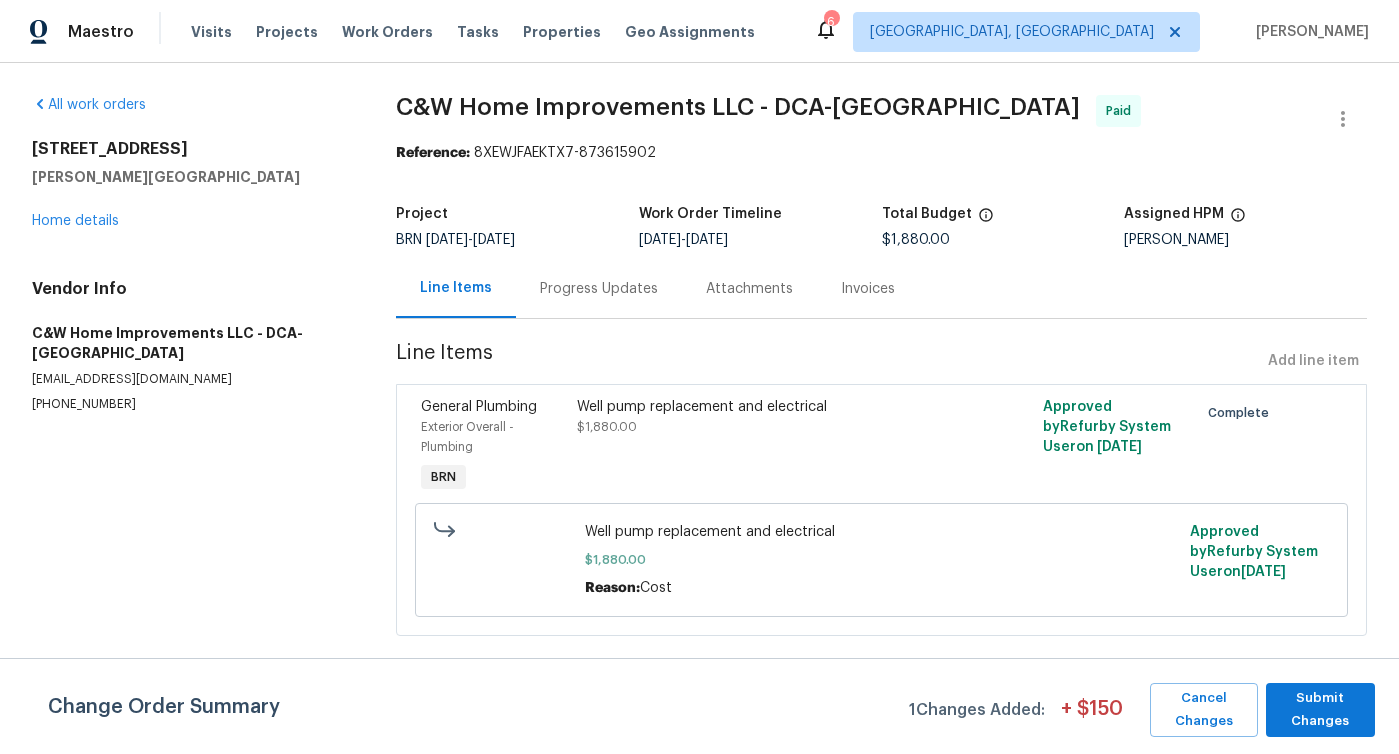 click on "Progress Updates" at bounding box center [599, 289] 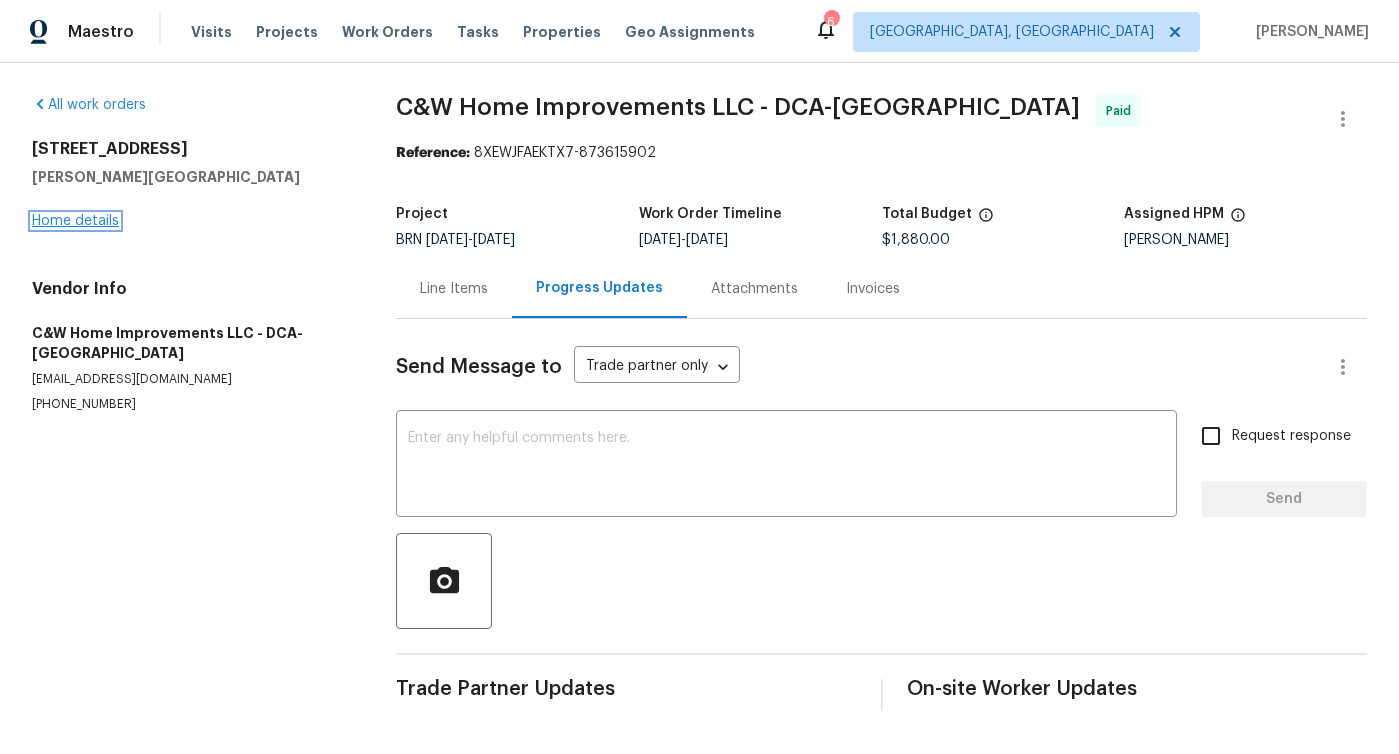 click on "Home details" at bounding box center (75, 221) 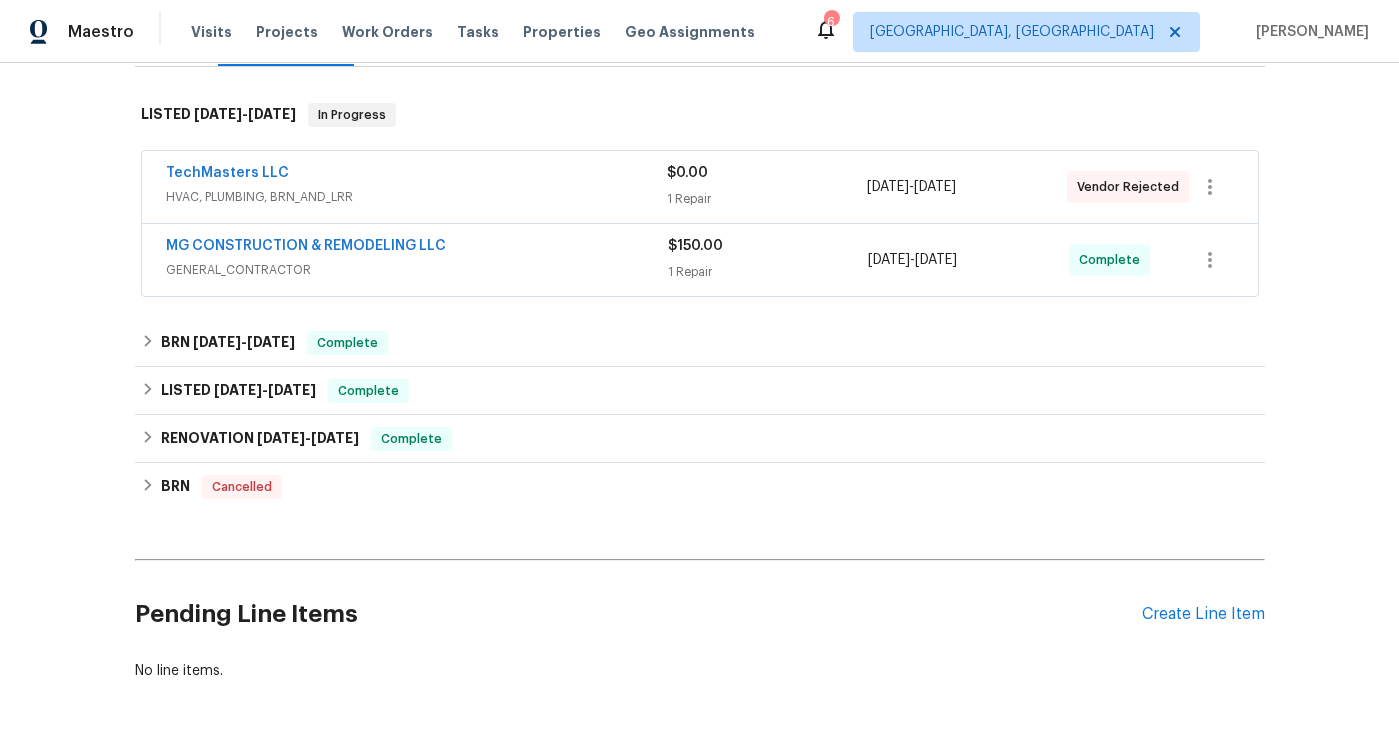 scroll, scrollTop: 359, scrollLeft: 0, axis: vertical 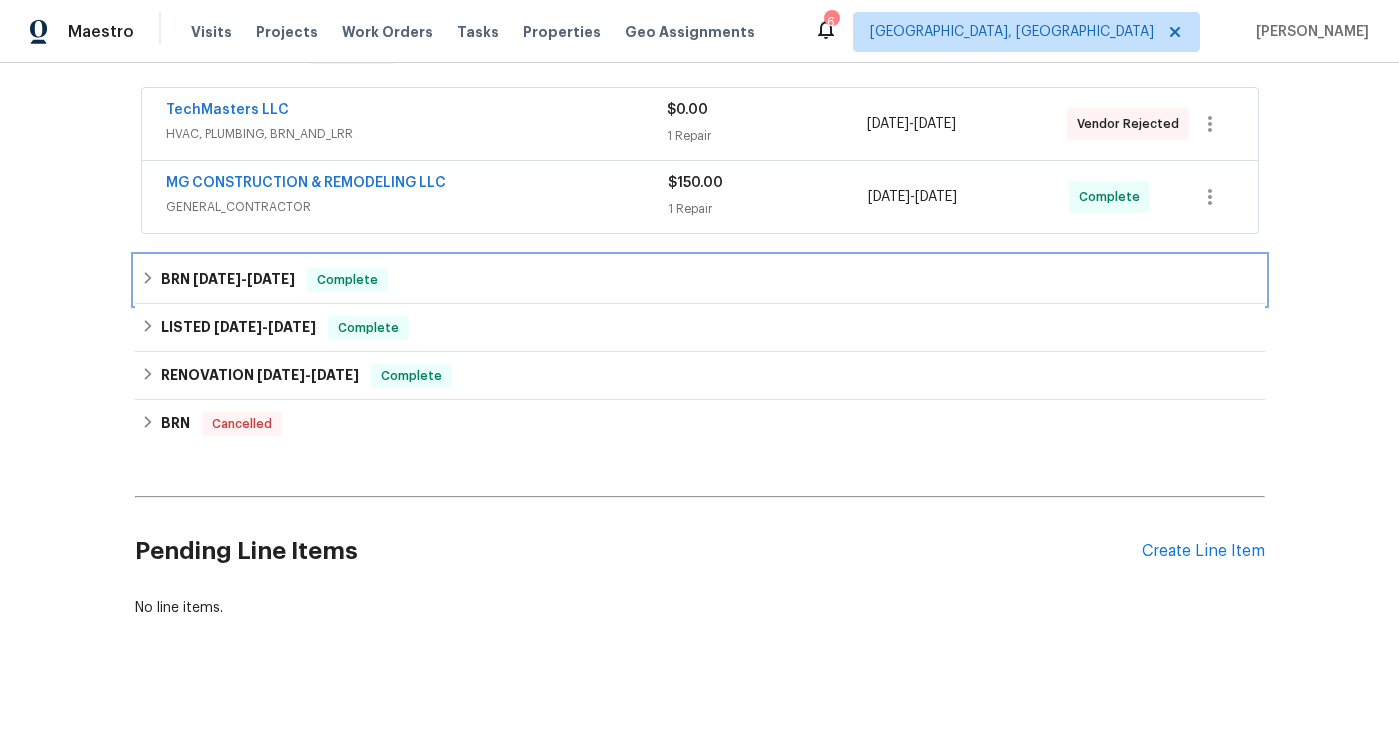 click 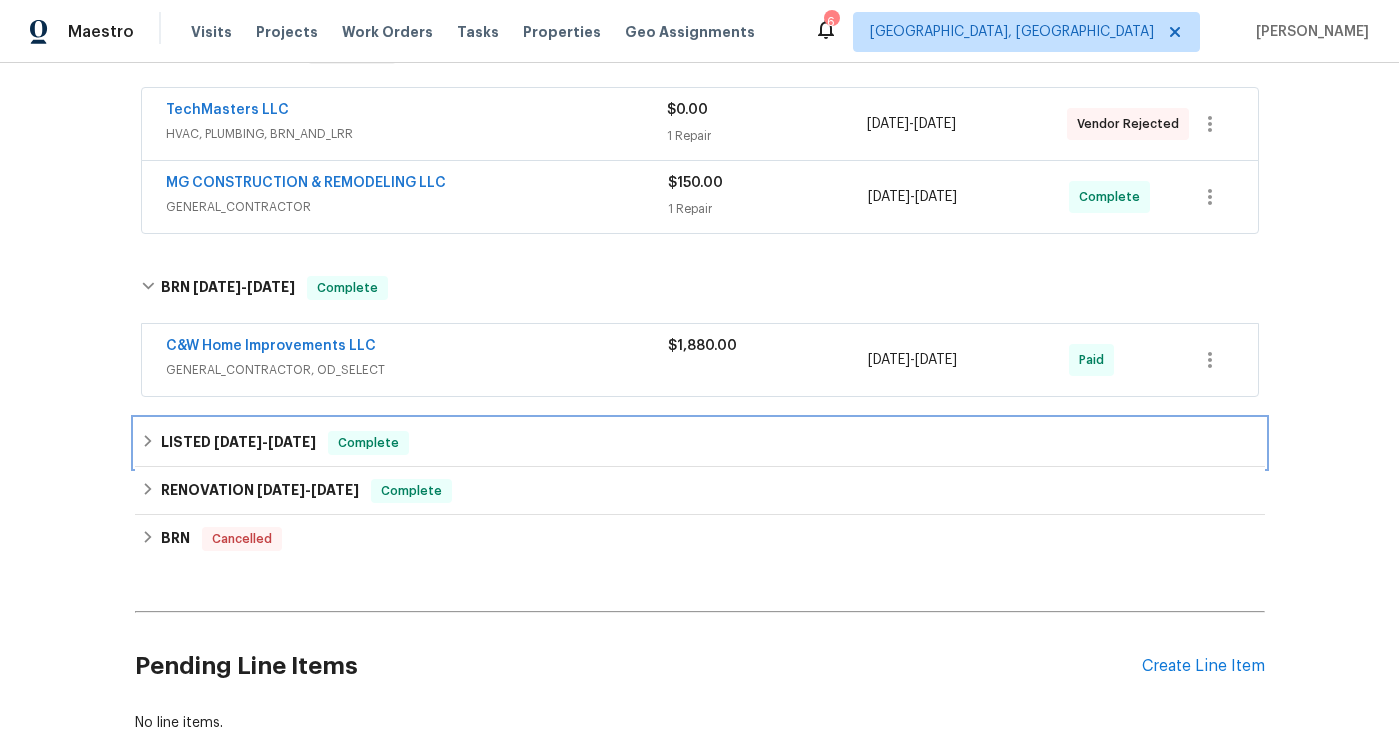 click 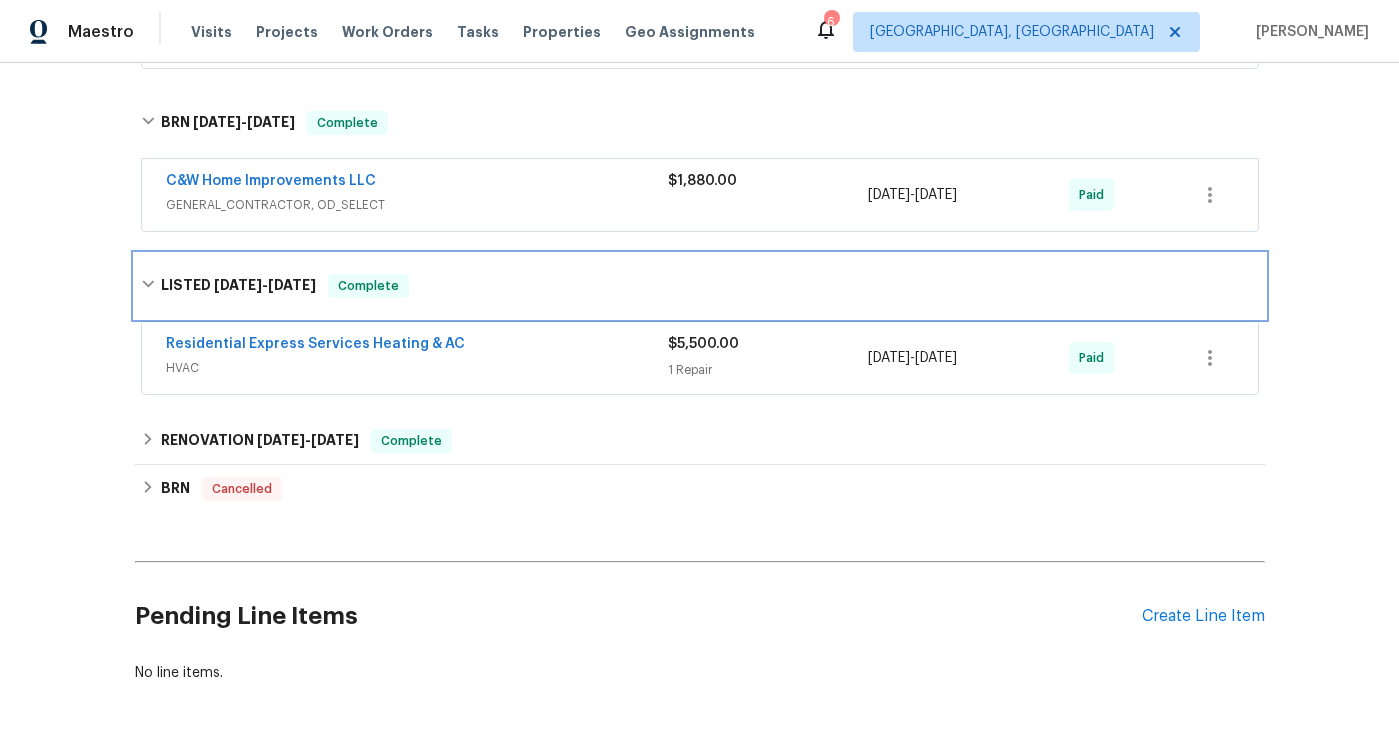 scroll, scrollTop: 589, scrollLeft: 0, axis: vertical 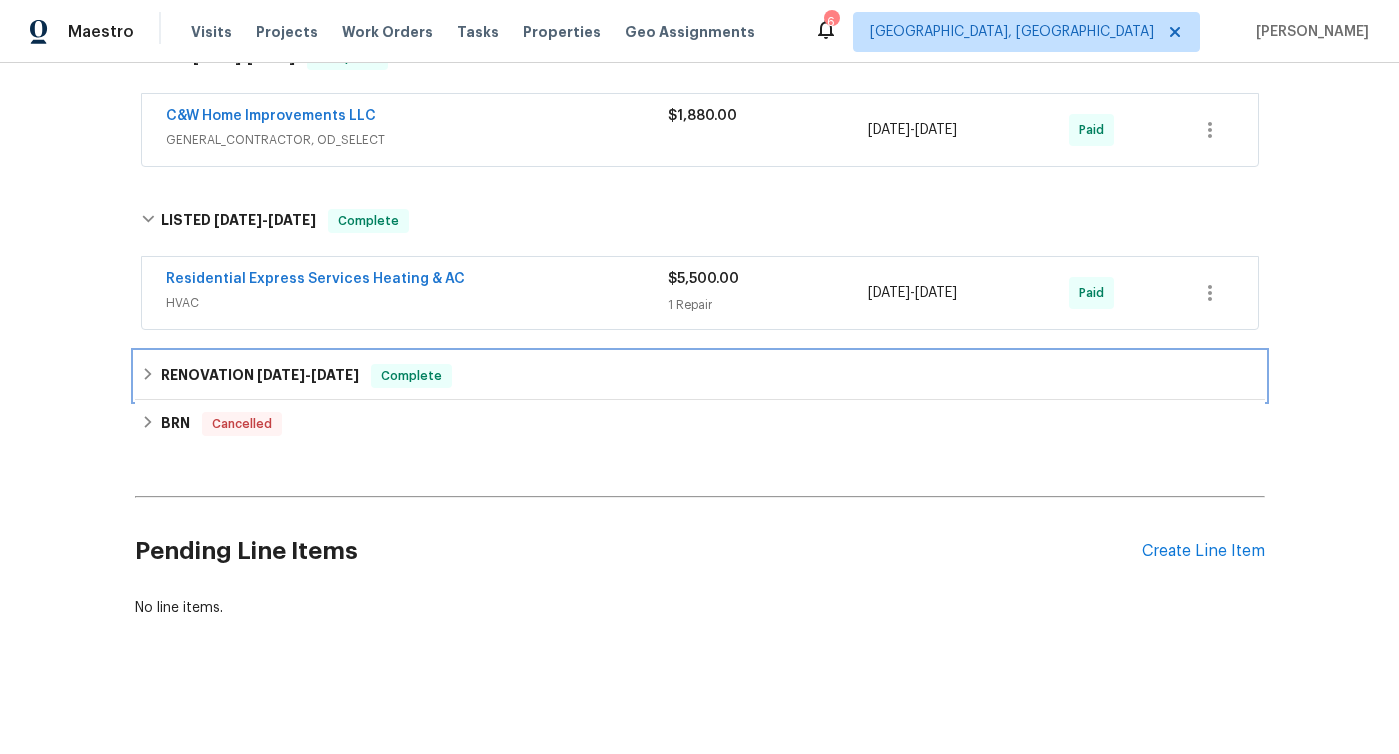 click 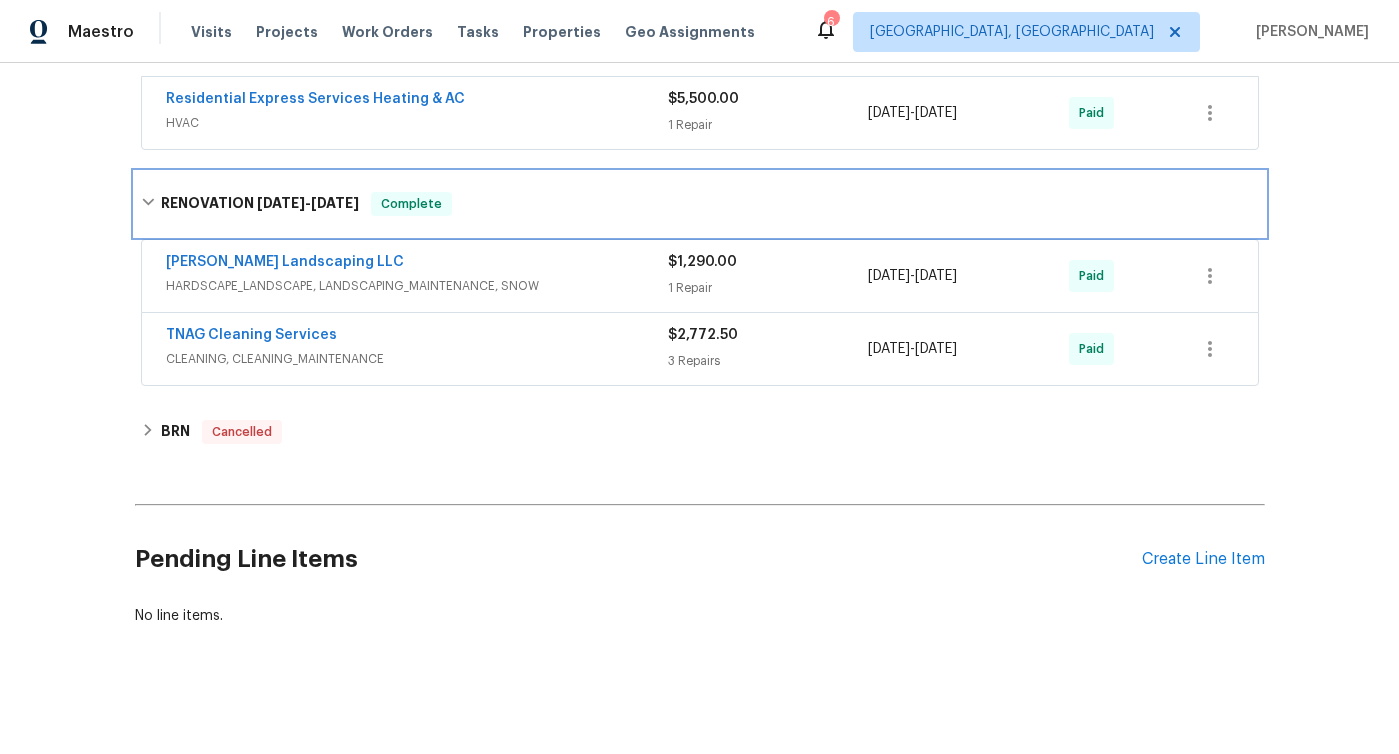 scroll, scrollTop: 777, scrollLeft: 0, axis: vertical 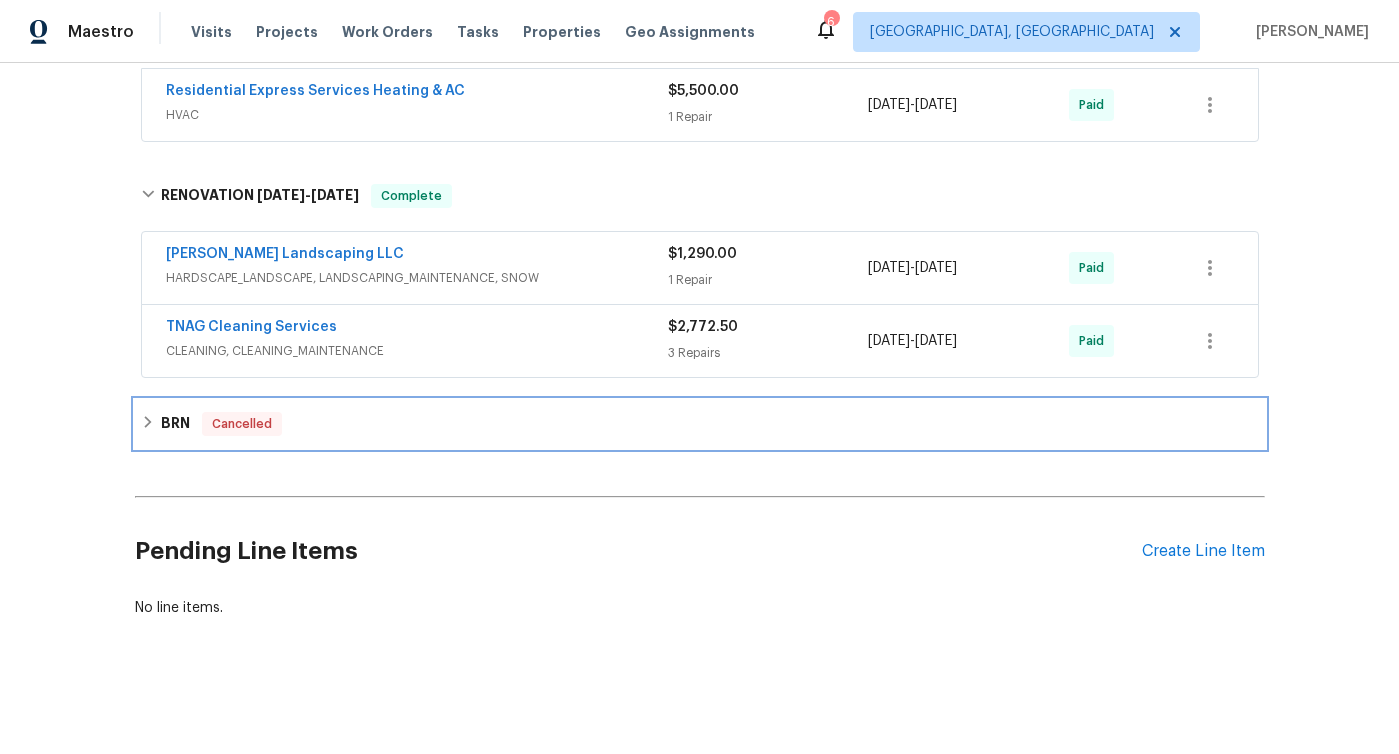 click 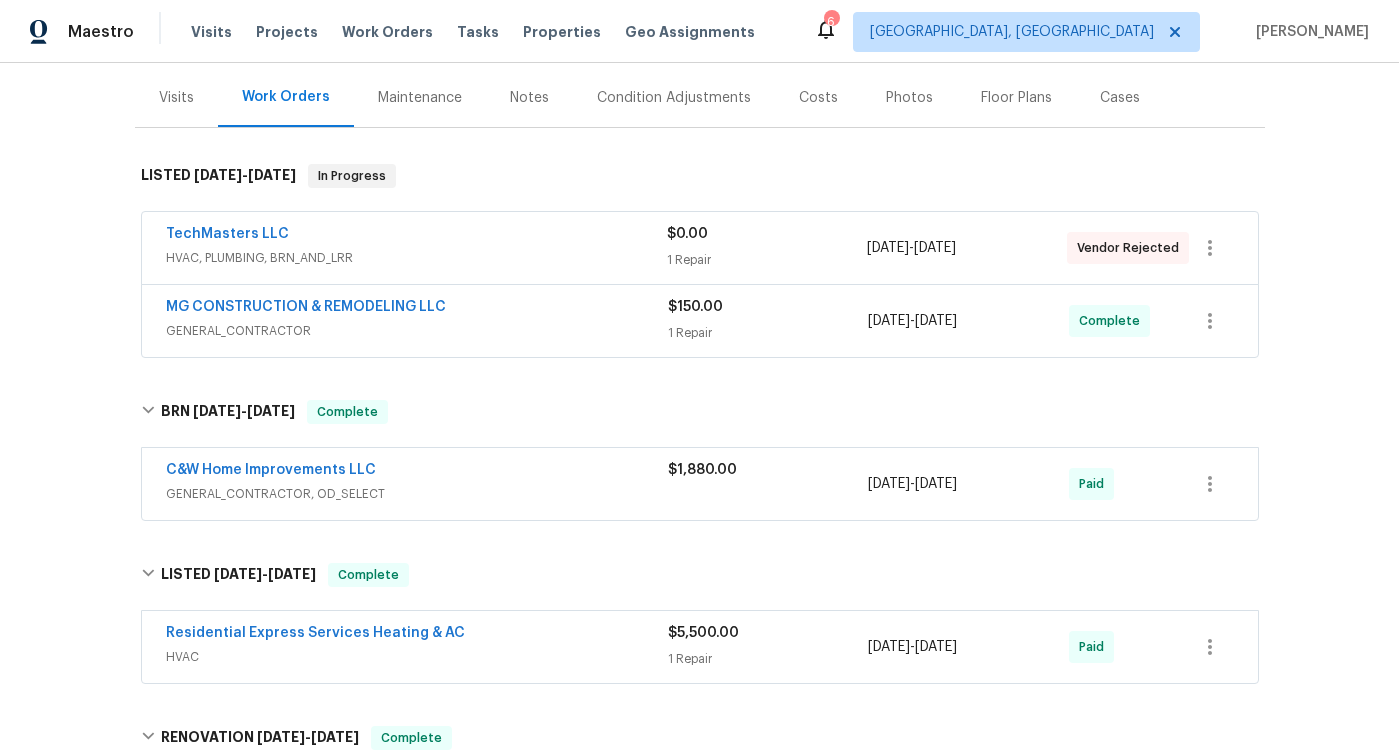 scroll, scrollTop: 243, scrollLeft: 0, axis: vertical 